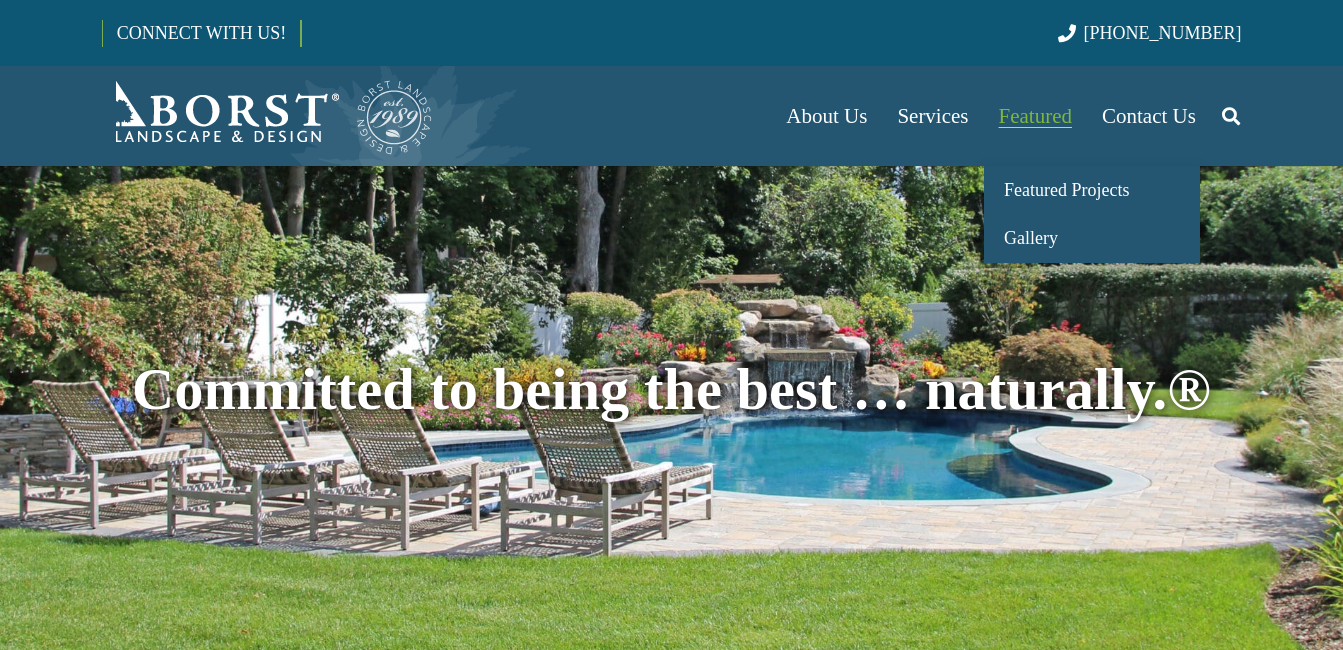 scroll, scrollTop: 0, scrollLeft: 0, axis: both 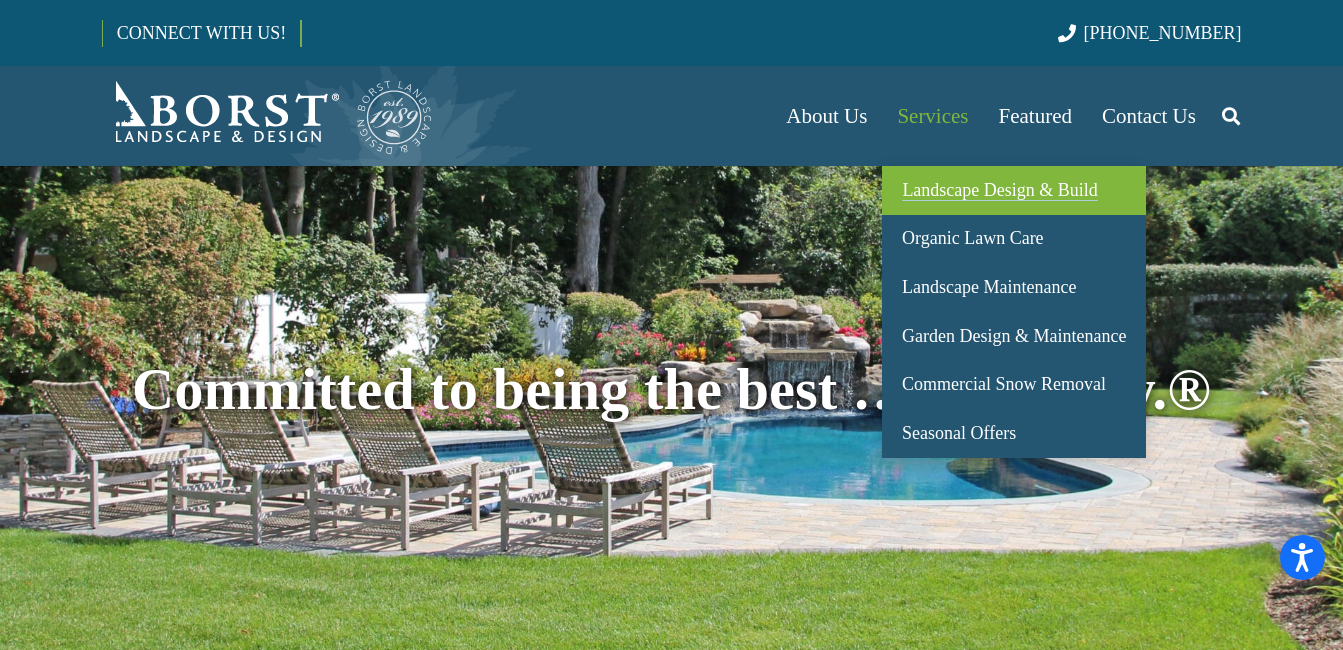 click on "Landscape Design & Build" at bounding box center [999, 190] 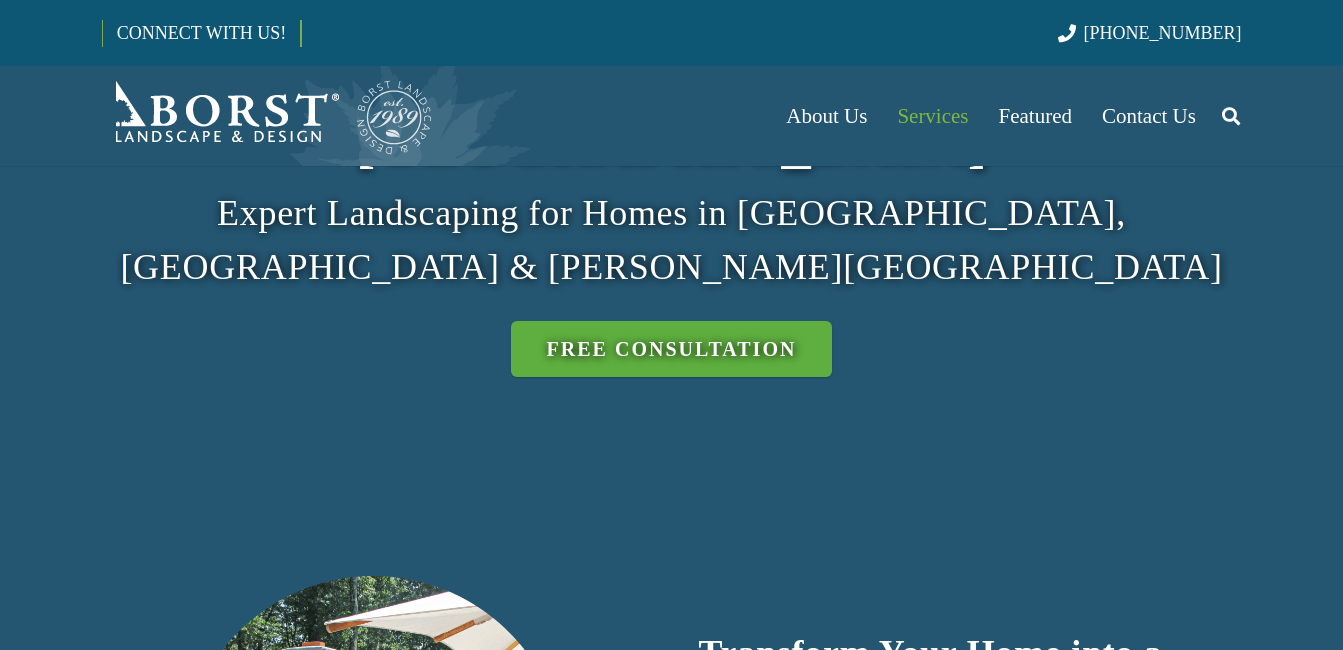 scroll, scrollTop: 600, scrollLeft: 0, axis: vertical 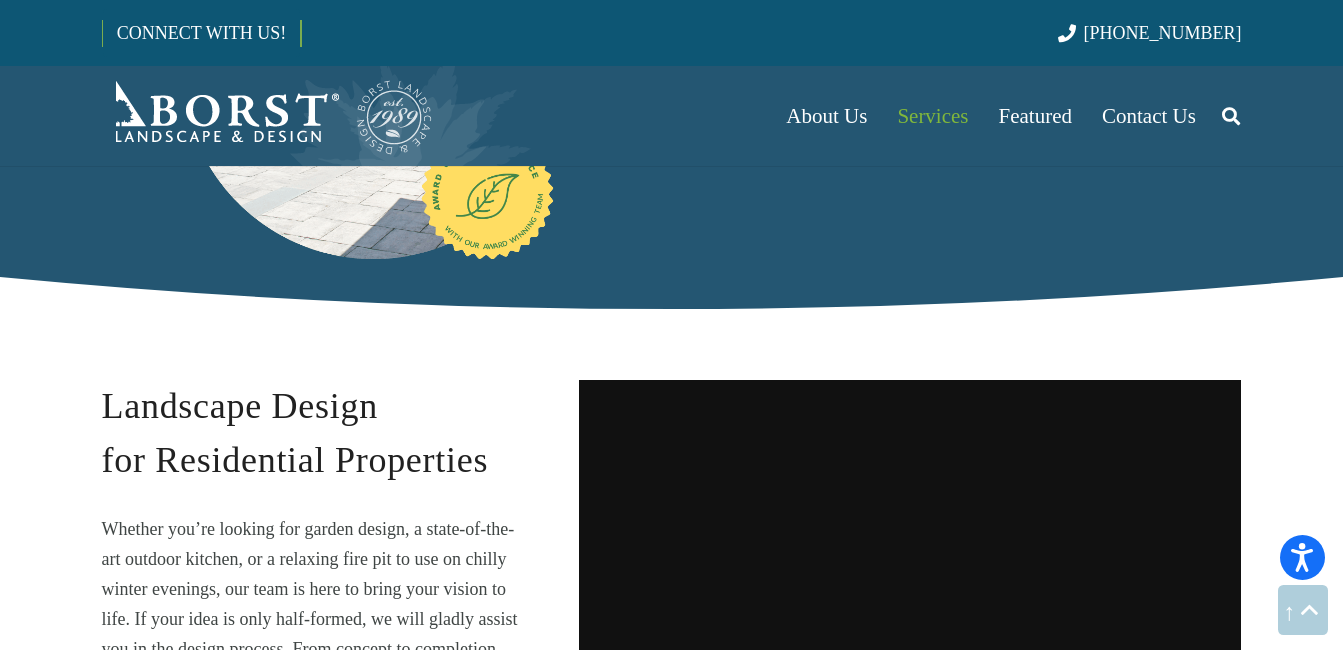 click on "Whether you’re looking for garden design, a state-of-the-art outdoor kitchen, or a relaxing fire pit to use on chilly winter evenings, our team is here to bring your vision to life. If your idea is only half-formed, we will gladly assist you in the design process. From concept to completion, Borst’s award-winning landscape designers will transform your property into your favorite place to spend time." at bounding box center (314, 634) 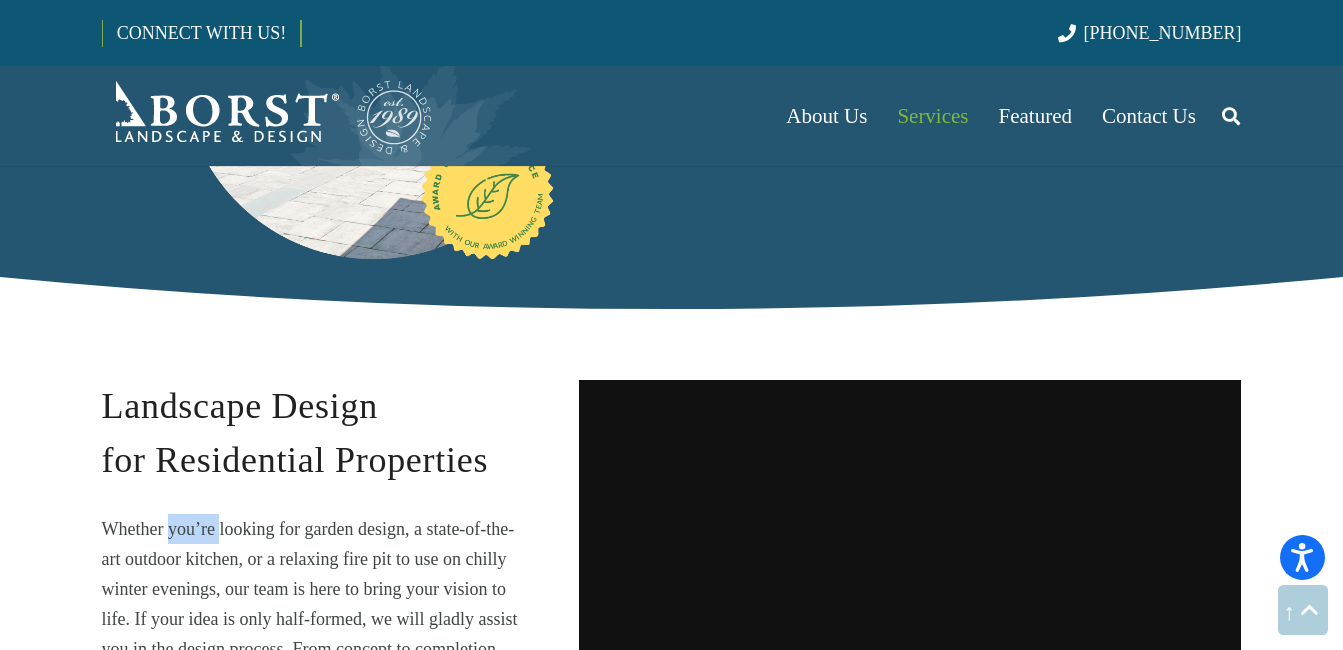 click on "Whether you’re looking for garden design, a state-of-the-art outdoor kitchen, or a relaxing fire pit to use on chilly winter evenings, our team is here to bring your vision to life. If your idea is only half-formed, we will gladly assist you in the design process. From concept to completion, Borst’s award-winning landscape designers will transform your property into your favorite place to spend time." at bounding box center [314, 634] 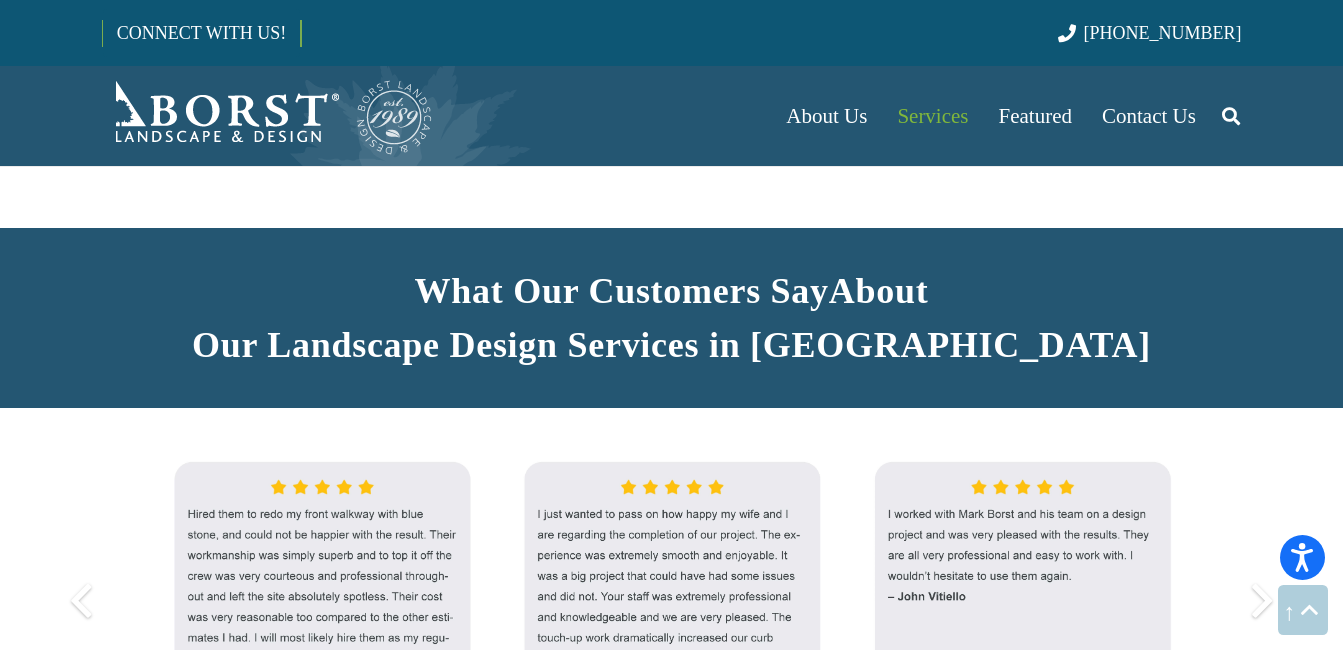scroll, scrollTop: 1700, scrollLeft: 0, axis: vertical 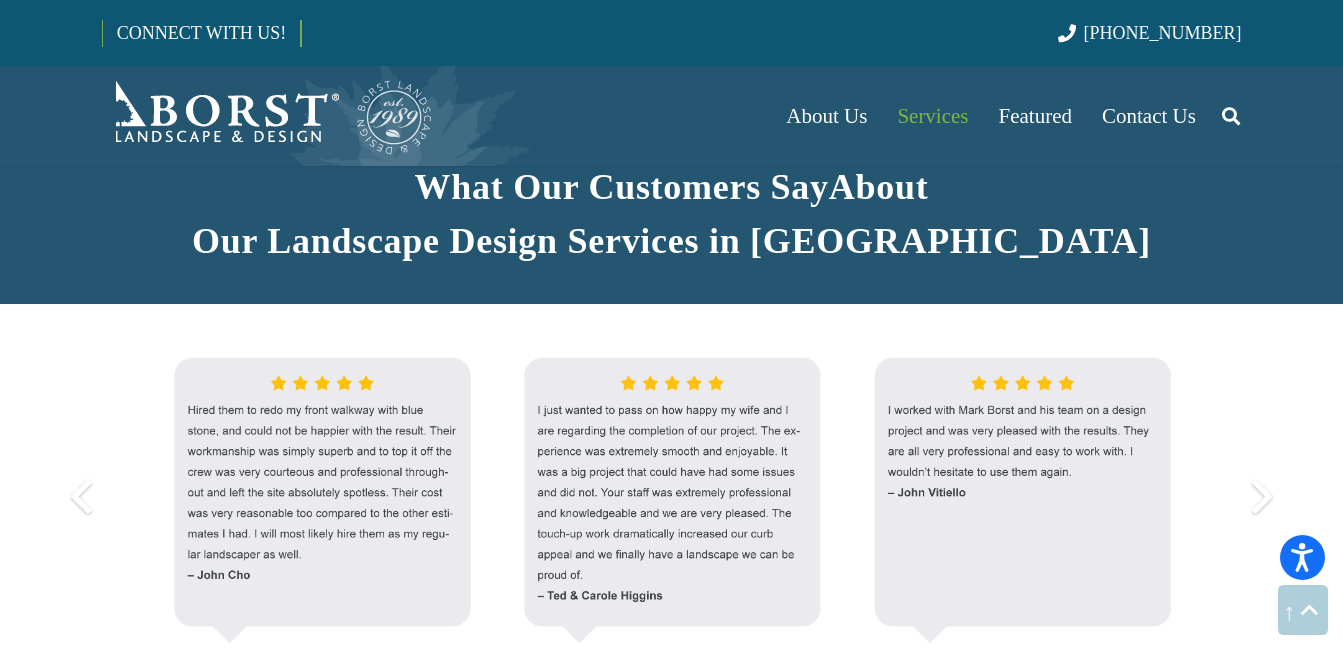 click at bounding box center (671, 497) 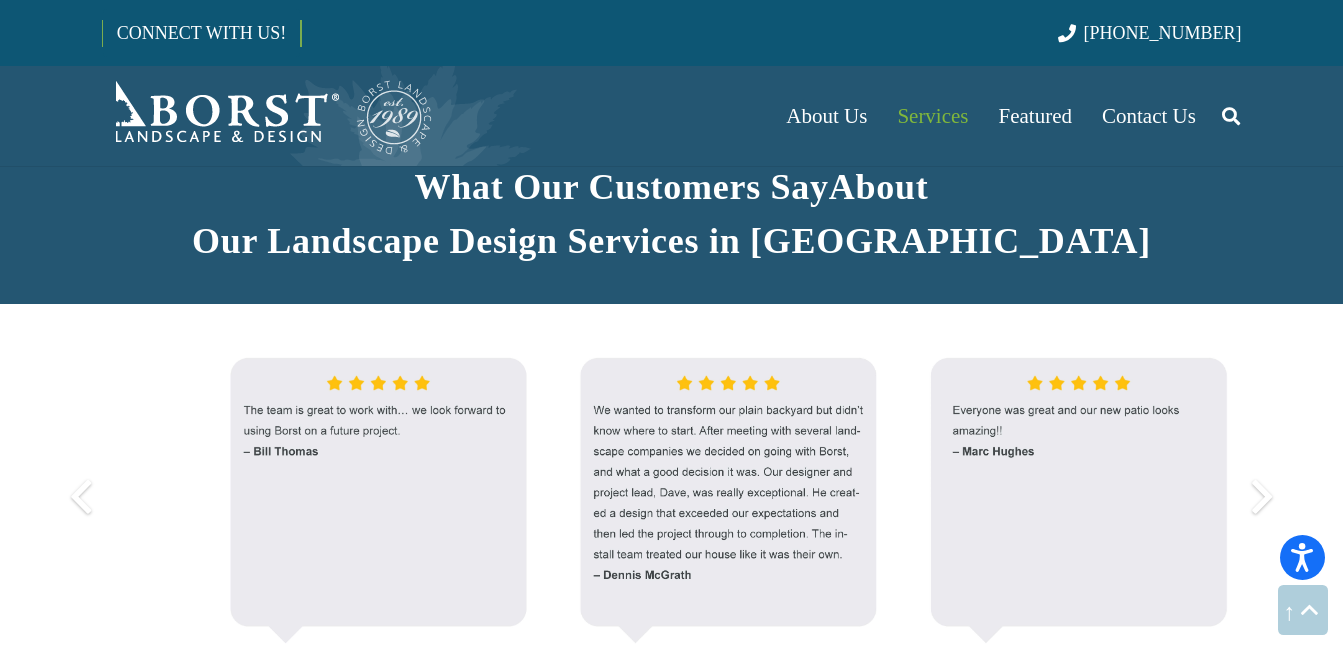 drag, startPoint x: 635, startPoint y: 314, endPoint x: 691, endPoint y: 326, distance: 57.271286 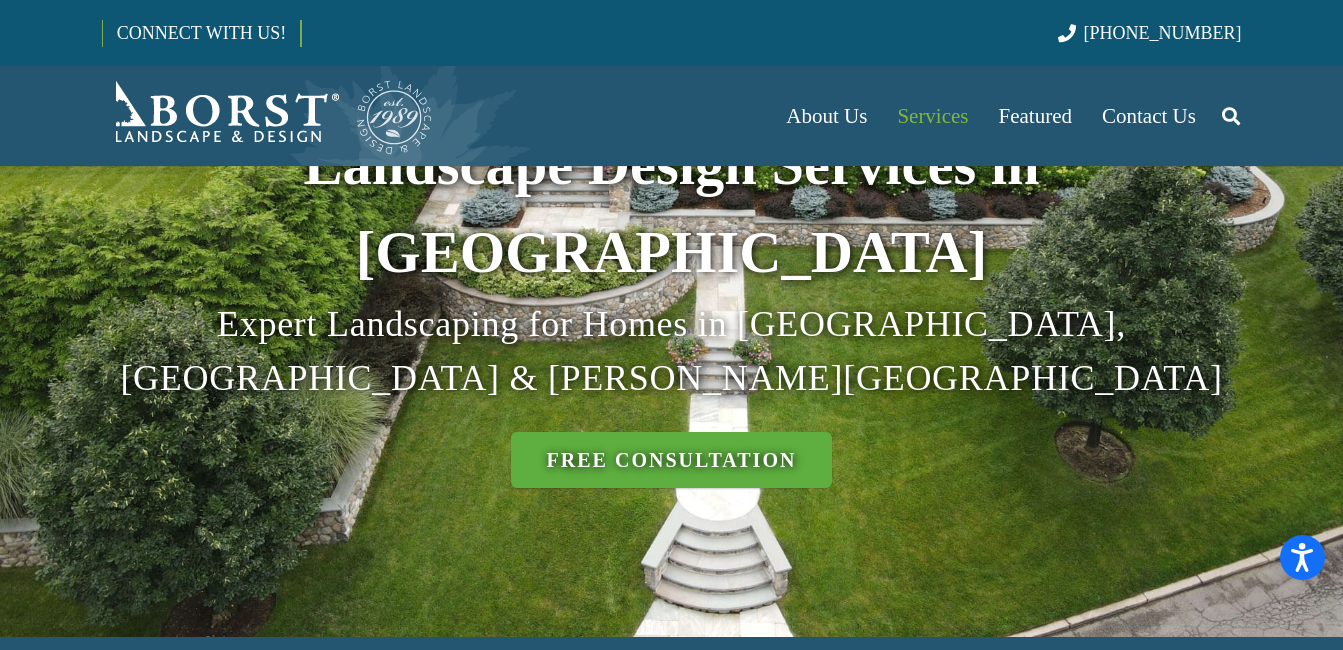 scroll, scrollTop: 0, scrollLeft: 0, axis: both 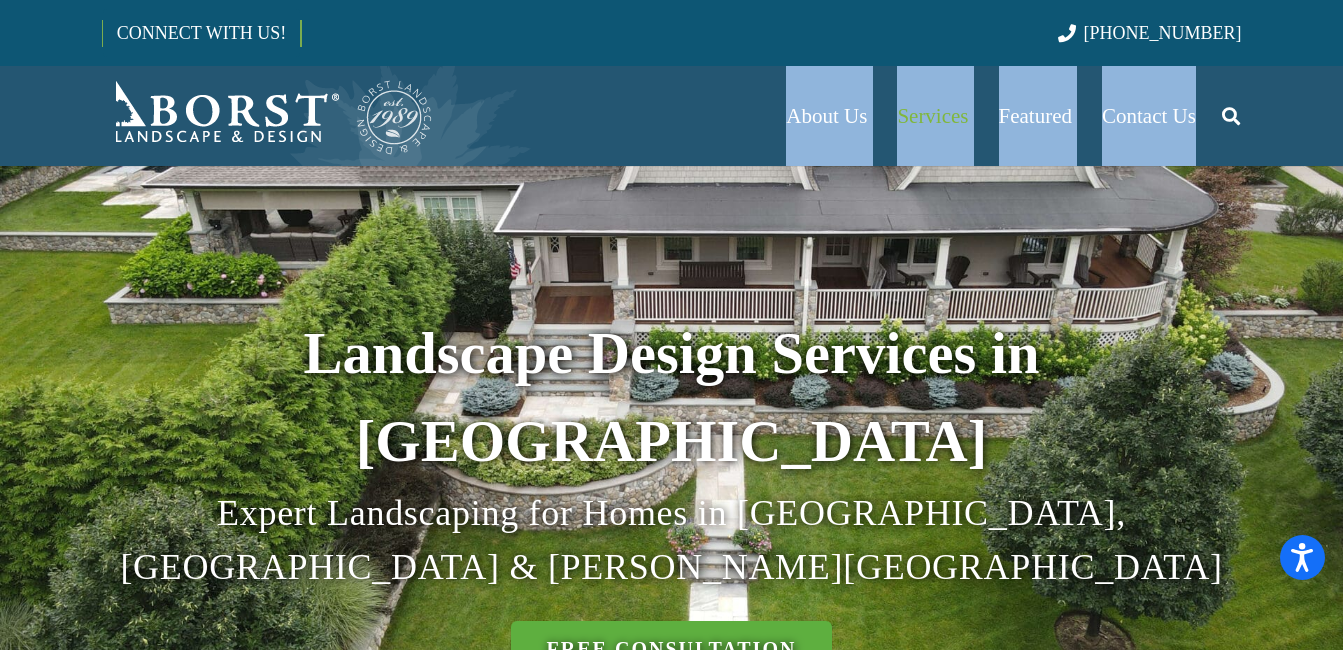 drag, startPoint x: 738, startPoint y: 136, endPoint x: 1327, endPoint y: 127, distance: 589.0688 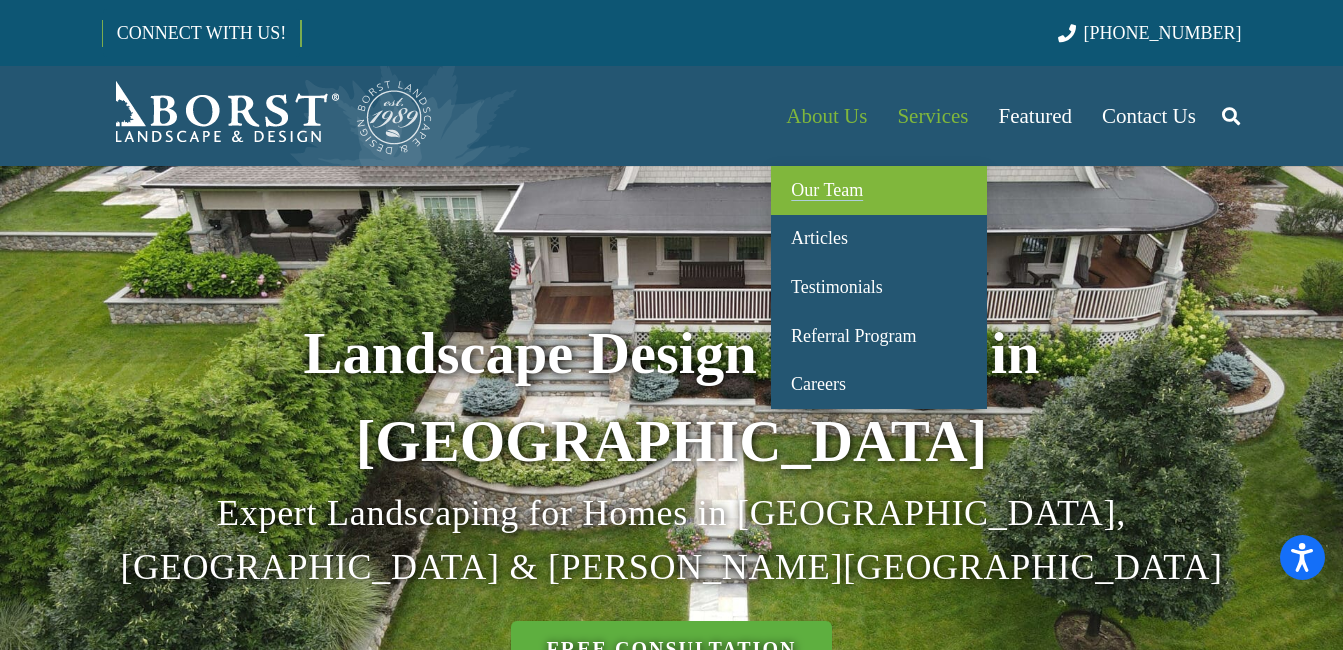 click on "Our Team" at bounding box center [827, 190] 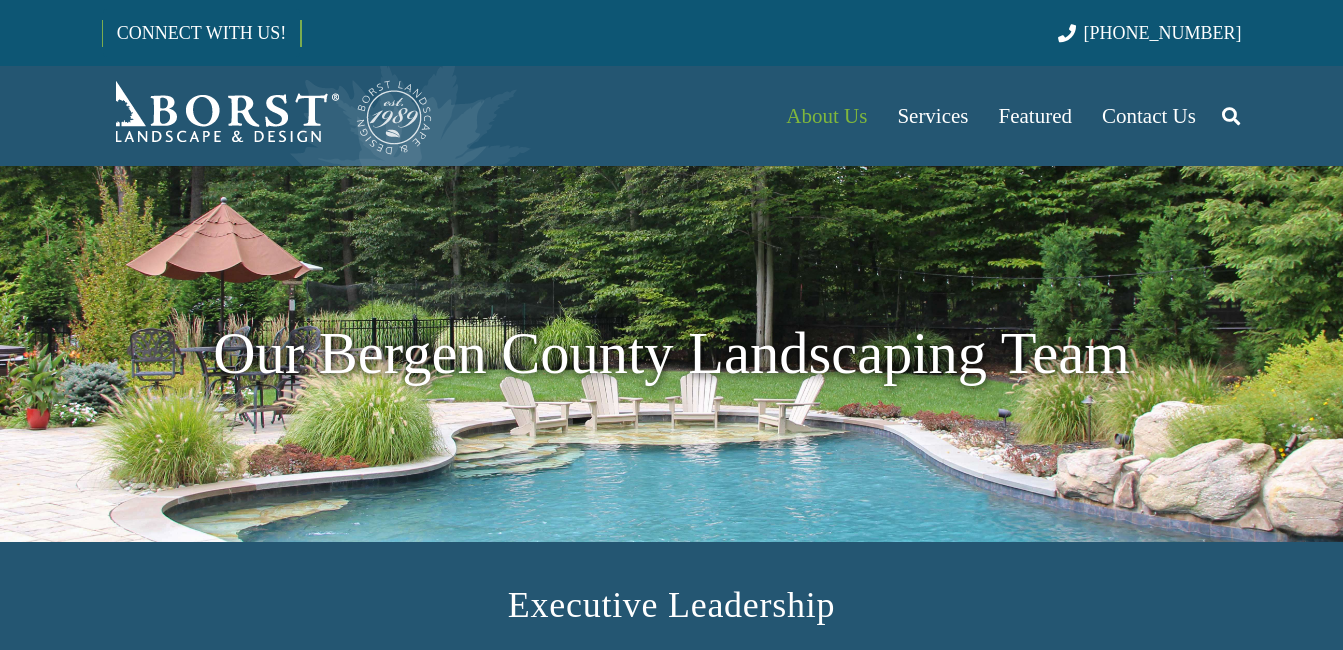 scroll, scrollTop: 0, scrollLeft: 0, axis: both 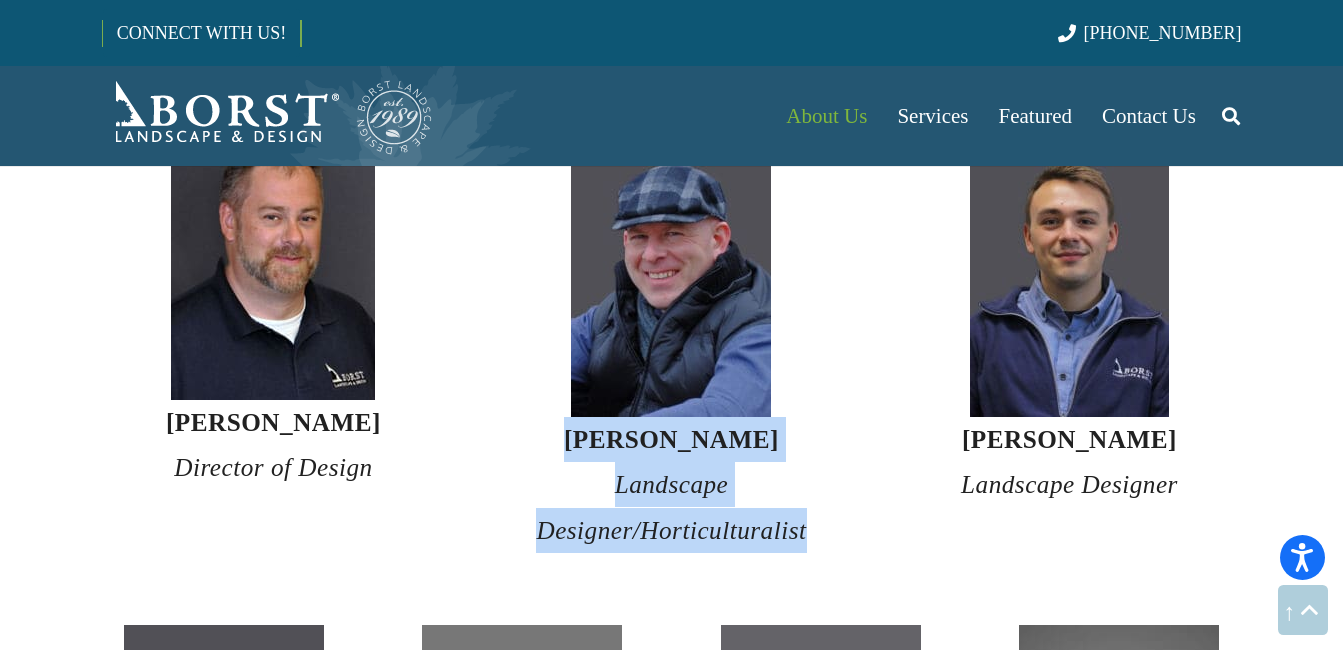 drag, startPoint x: 562, startPoint y: 389, endPoint x: 926, endPoint y: 489, distance: 377.48642 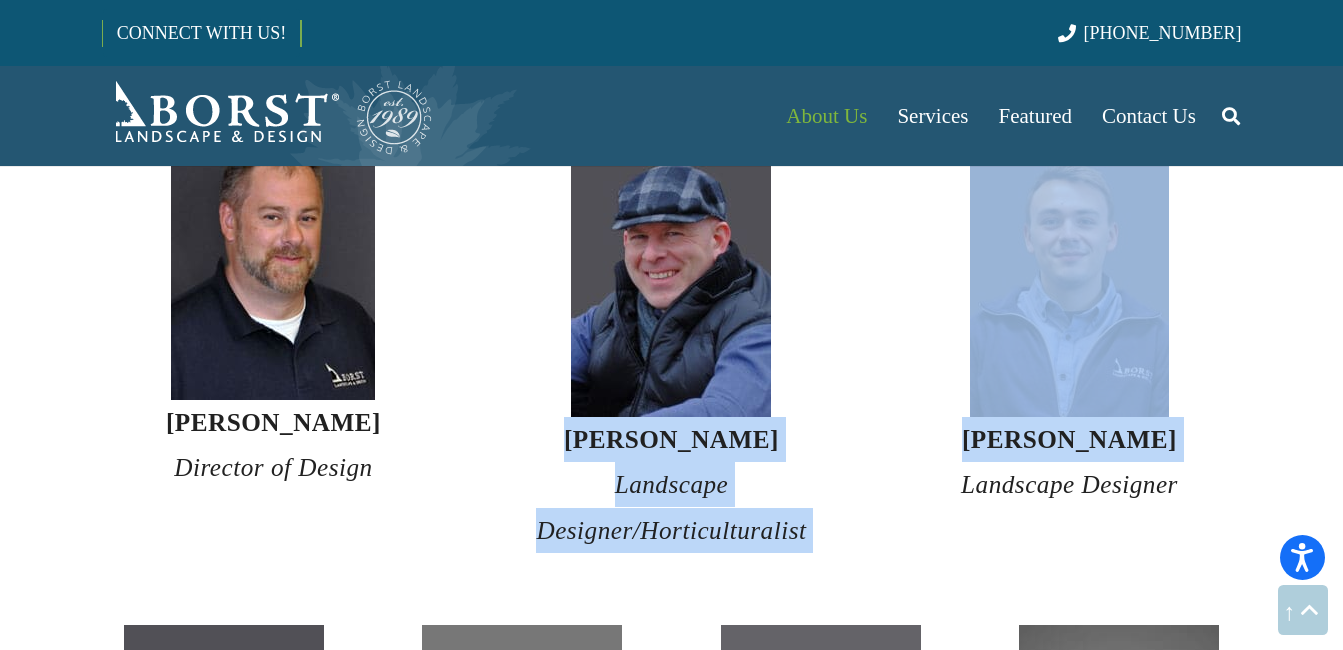 click on "[PERSON_NAME] Landscape Designer" at bounding box center [1069, 462] 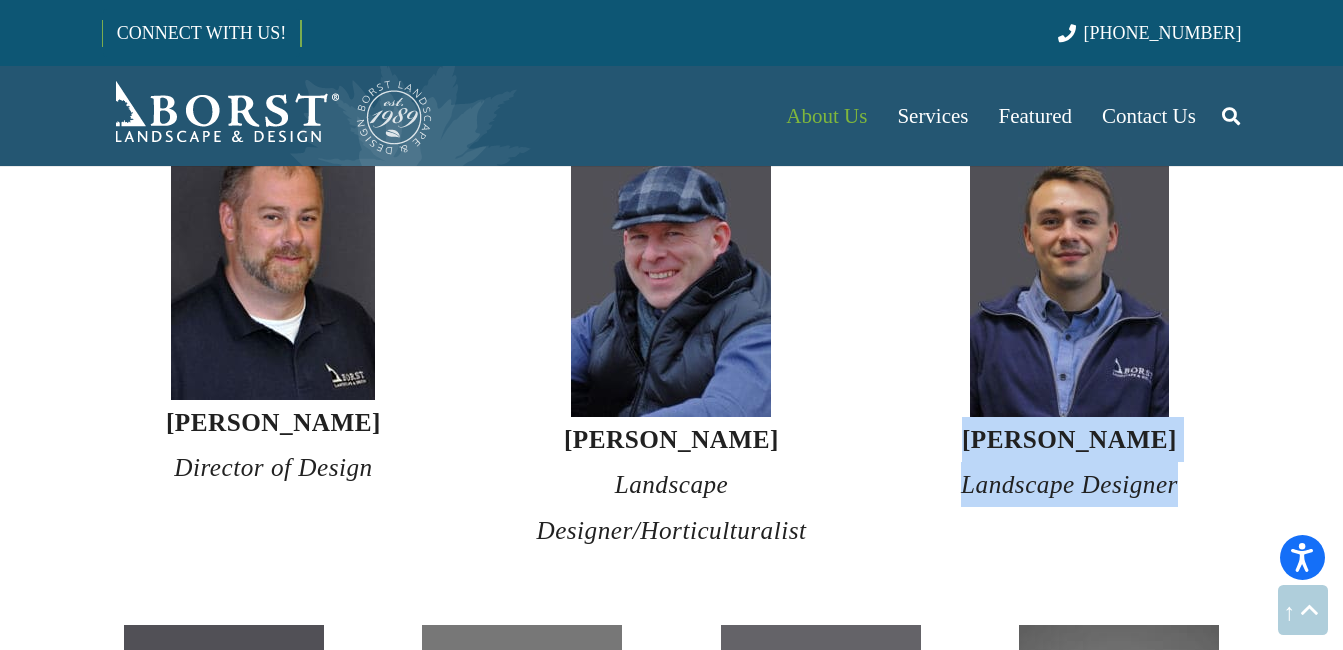 drag, startPoint x: 982, startPoint y: 396, endPoint x: 1242, endPoint y: 440, distance: 263.6968 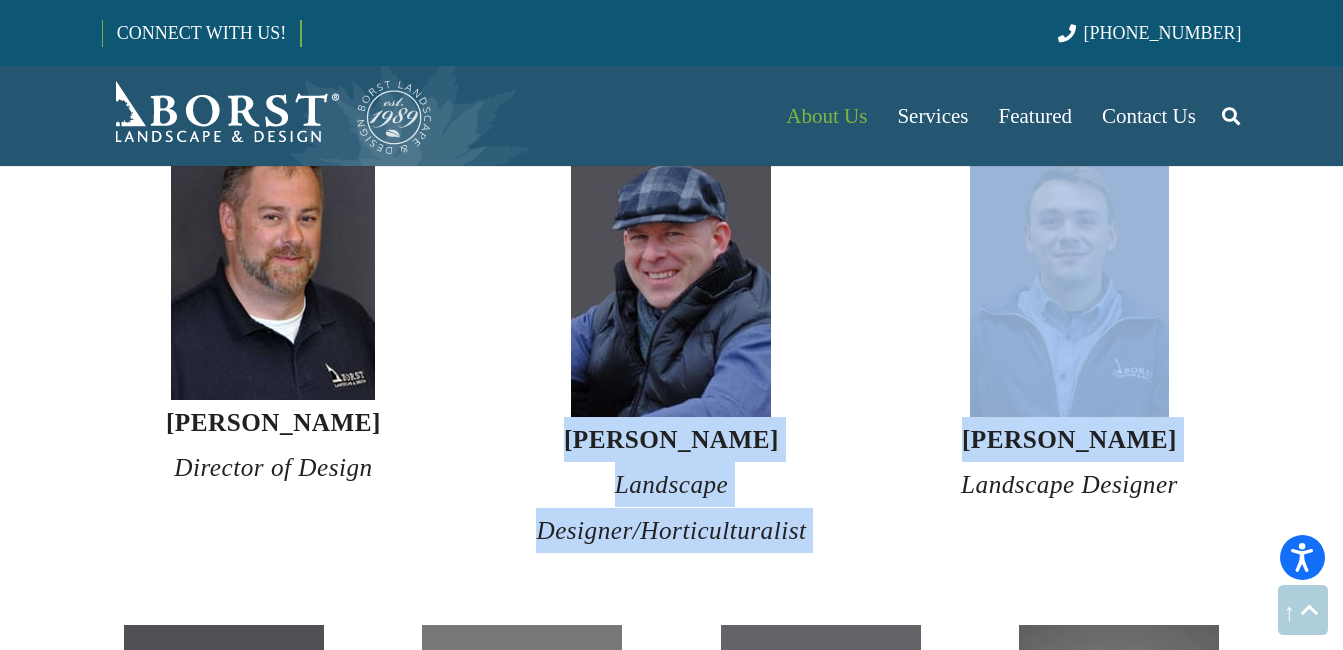 drag, startPoint x: 547, startPoint y: 405, endPoint x: 917, endPoint y: 506, distance: 383.53748 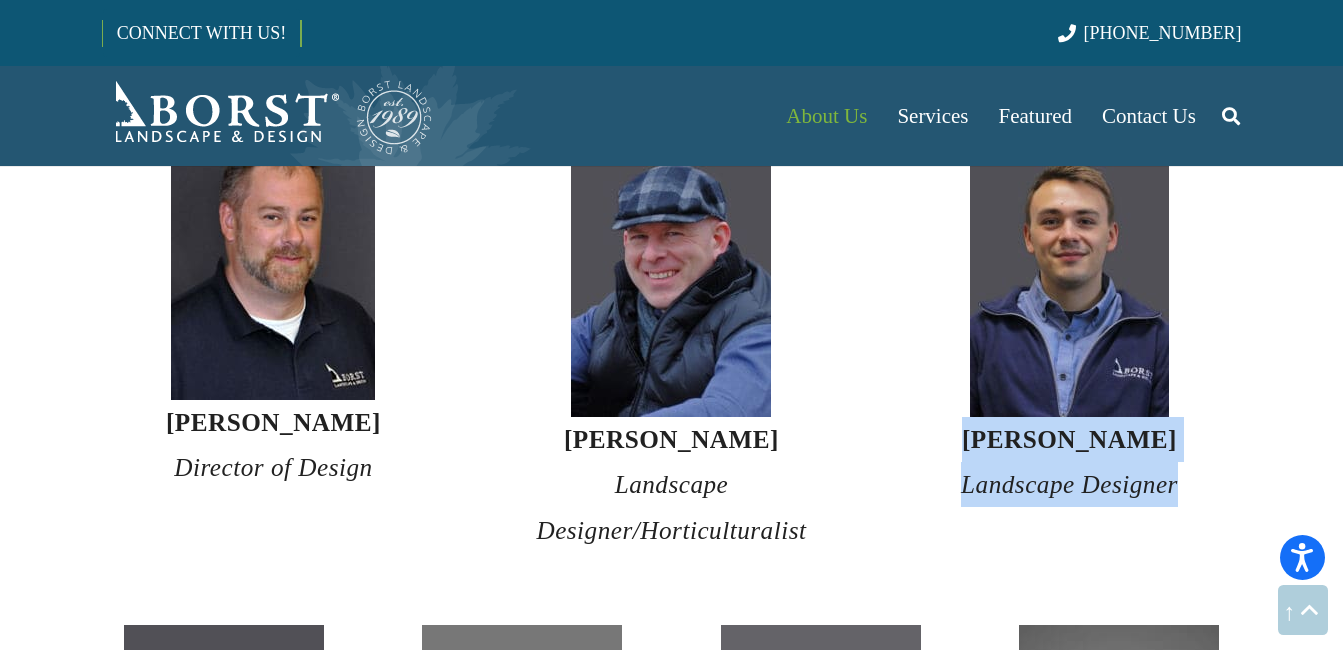 drag, startPoint x: 988, startPoint y: 407, endPoint x: 1217, endPoint y: 437, distance: 230.95671 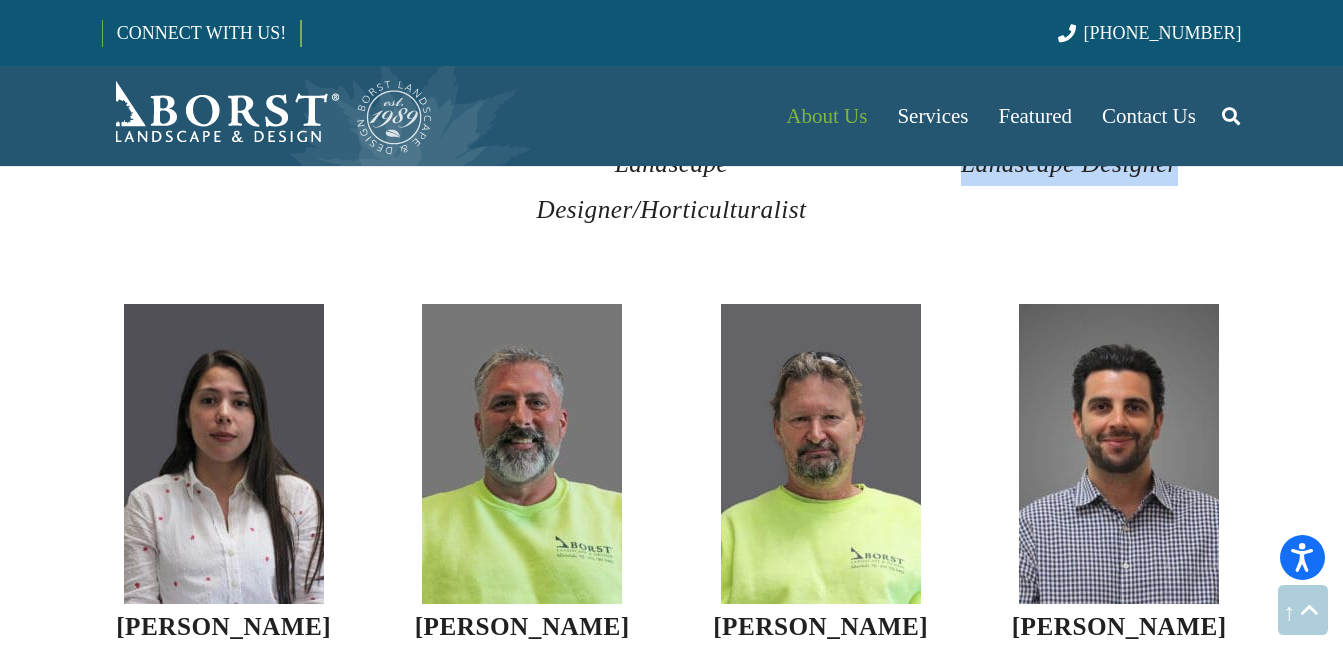 scroll, scrollTop: 4200, scrollLeft: 0, axis: vertical 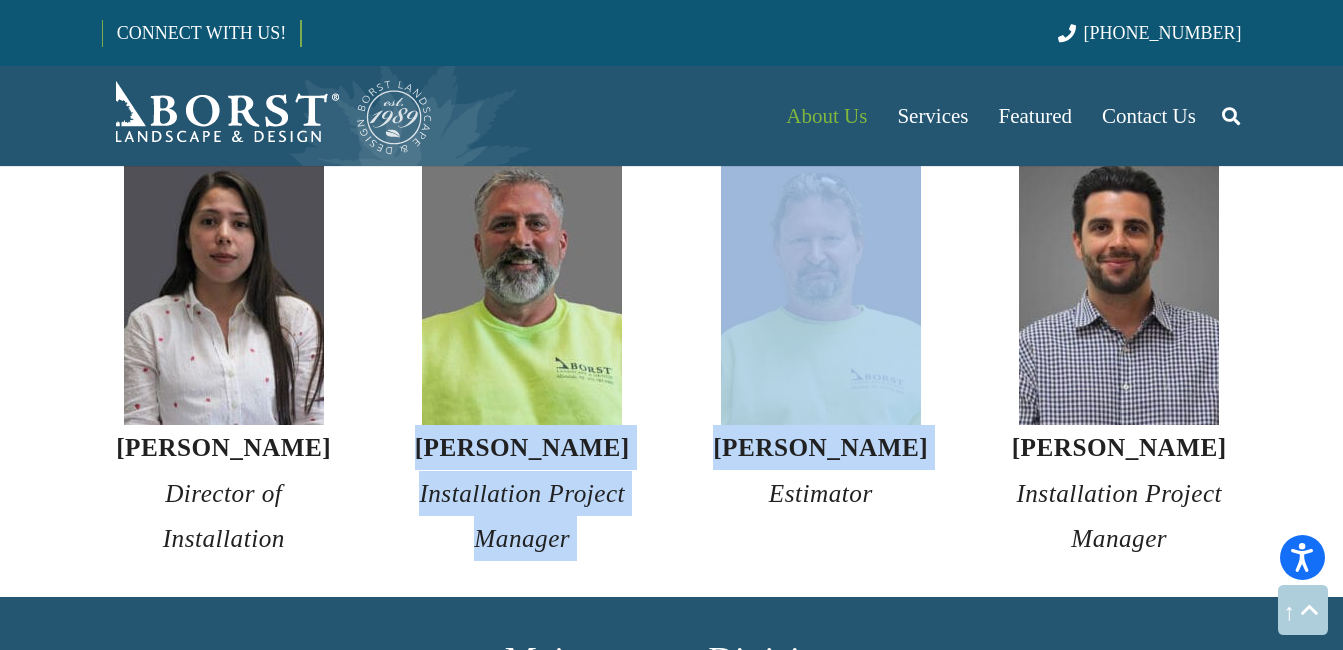 drag, startPoint x: 438, startPoint y: 410, endPoint x: 674, endPoint y: 505, distance: 254.40323 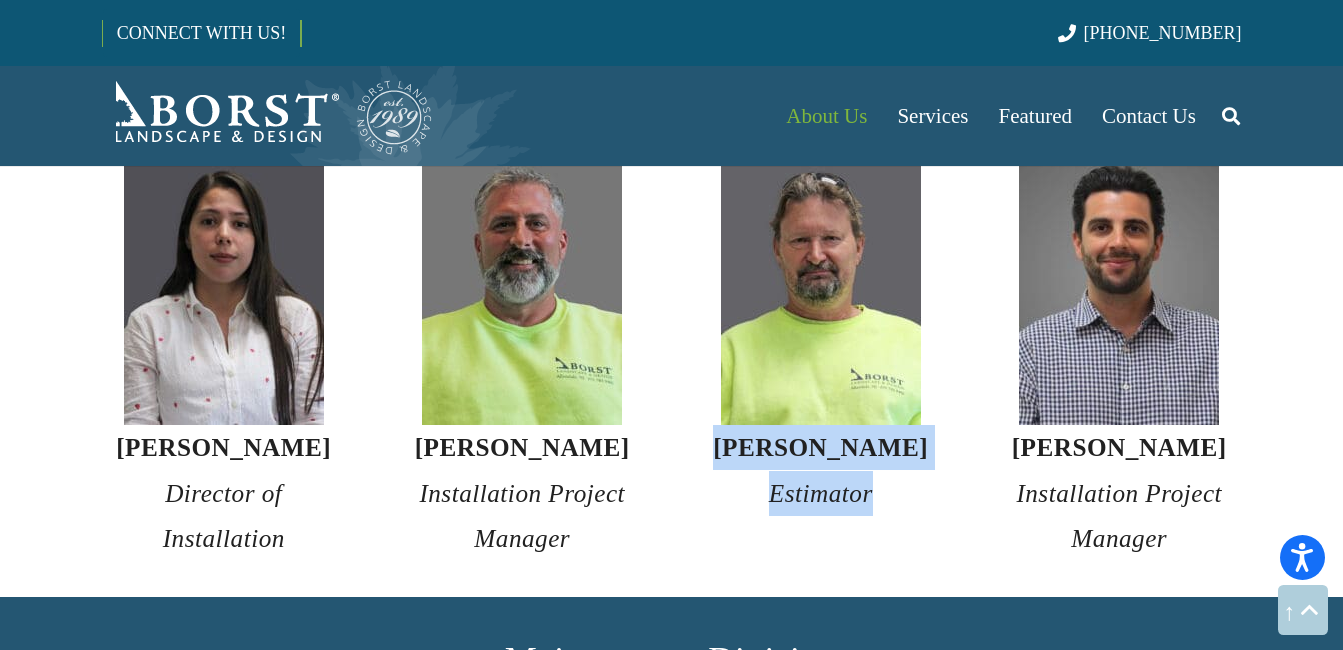 drag, startPoint x: 759, startPoint y: 402, endPoint x: 914, endPoint y: 443, distance: 160.3309 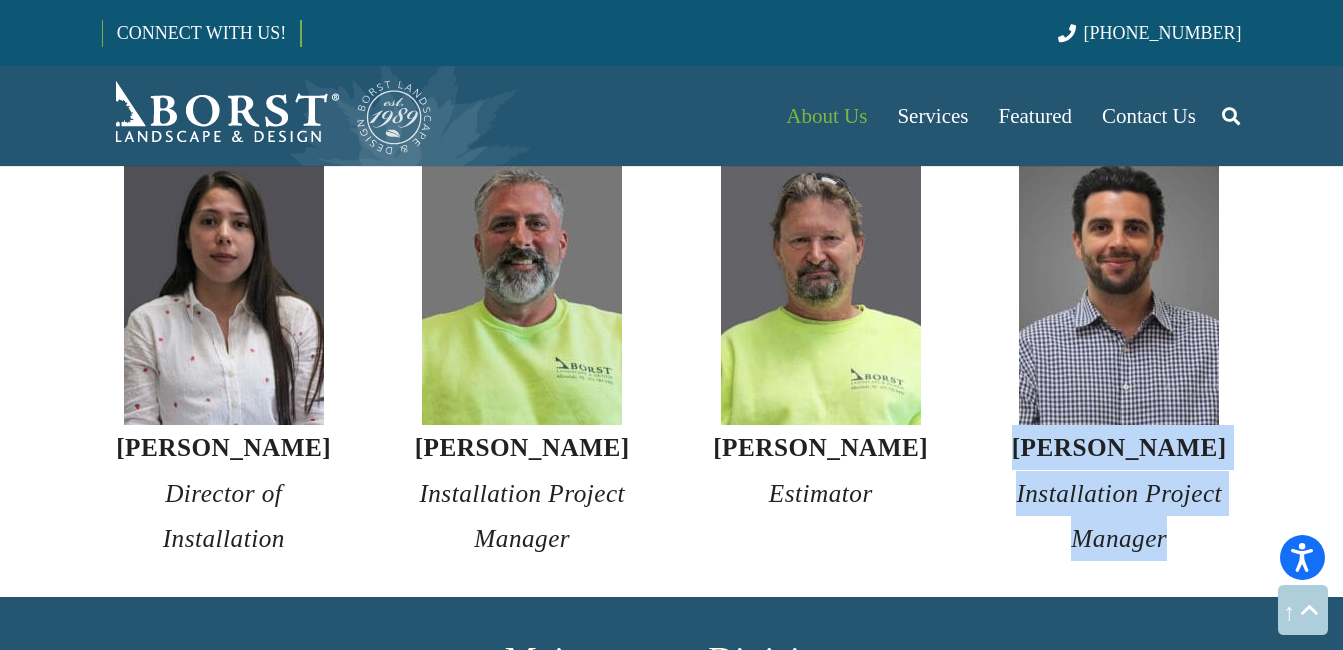 drag, startPoint x: 1008, startPoint y: 395, endPoint x: 1224, endPoint y: 493, distance: 237.19191 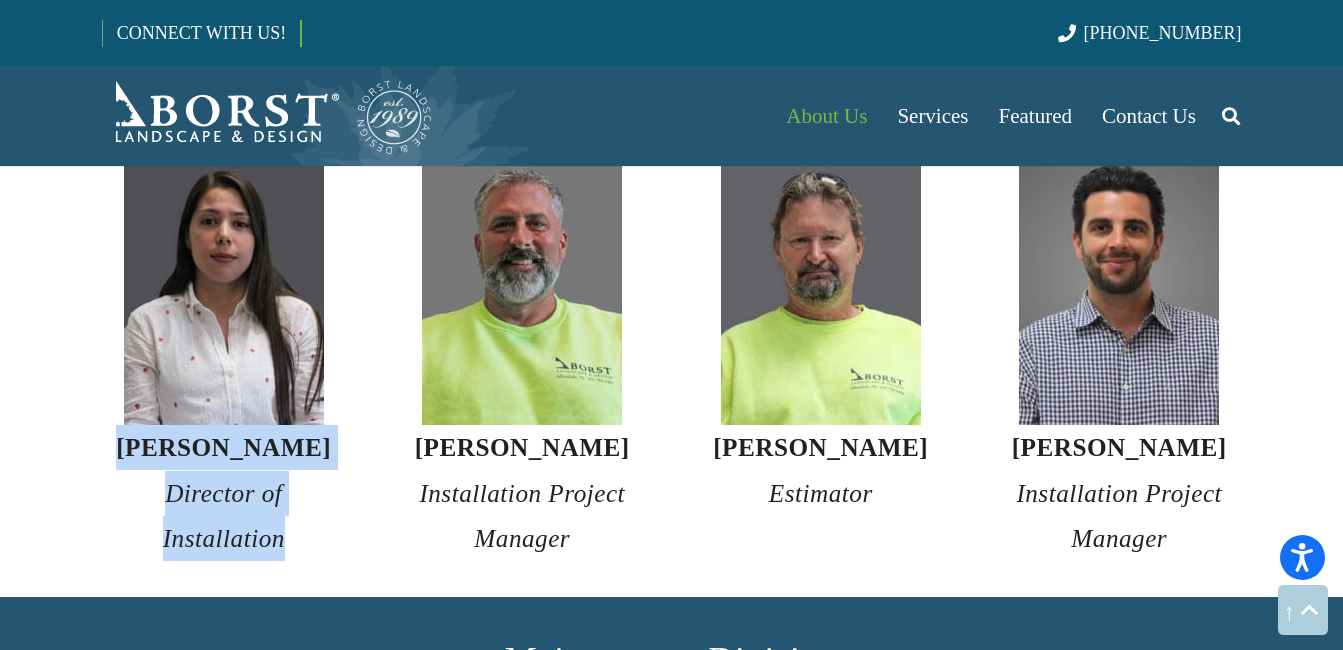 drag, startPoint x: 110, startPoint y: 400, endPoint x: 365, endPoint y: 519, distance: 281.4001 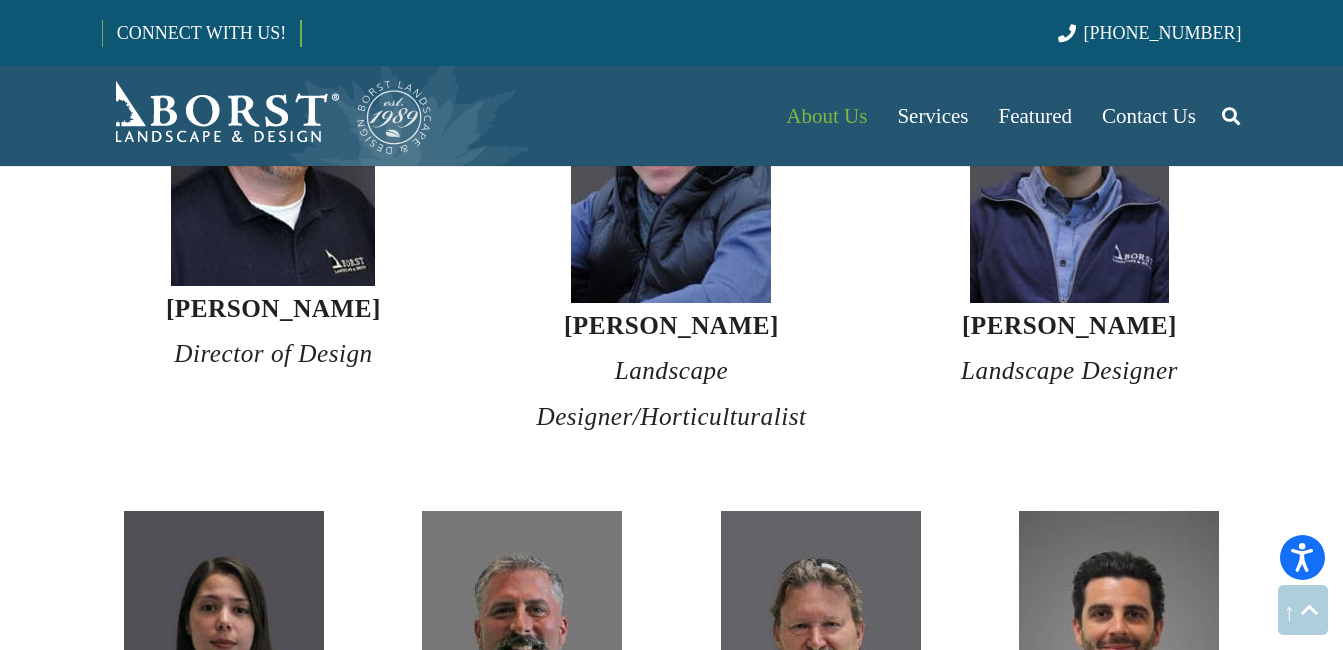scroll, scrollTop: 3600, scrollLeft: 0, axis: vertical 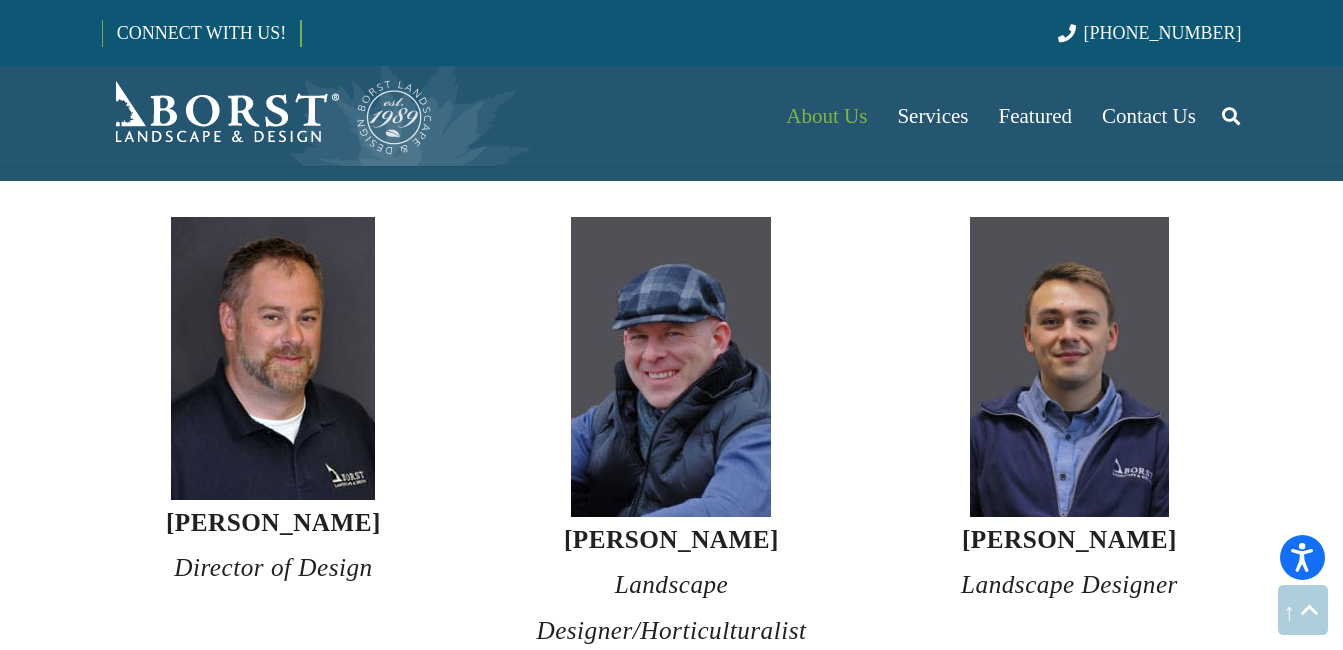 drag, startPoint x: 223, startPoint y: 491, endPoint x: 427, endPoint y: 534, distance: 208.48262 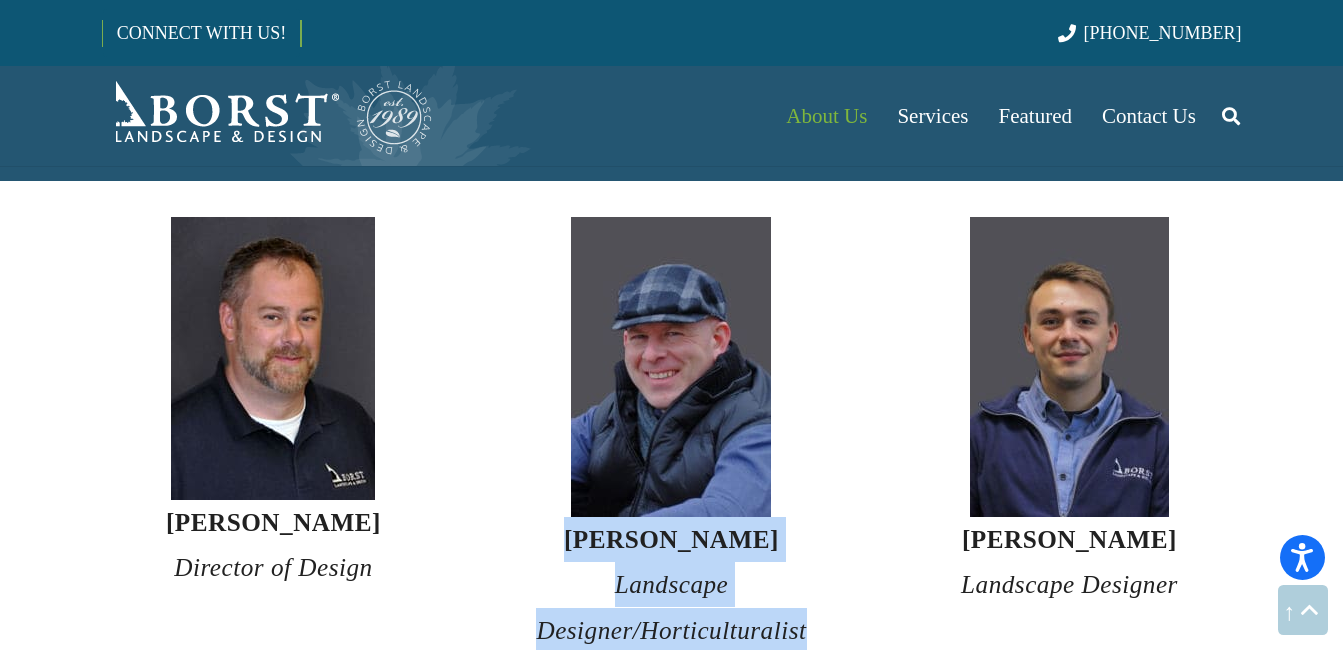 drag, startPoint x: 587, startPoint y: 494, endPoint x: 909, endPoint y: 562, distance: 329.1018 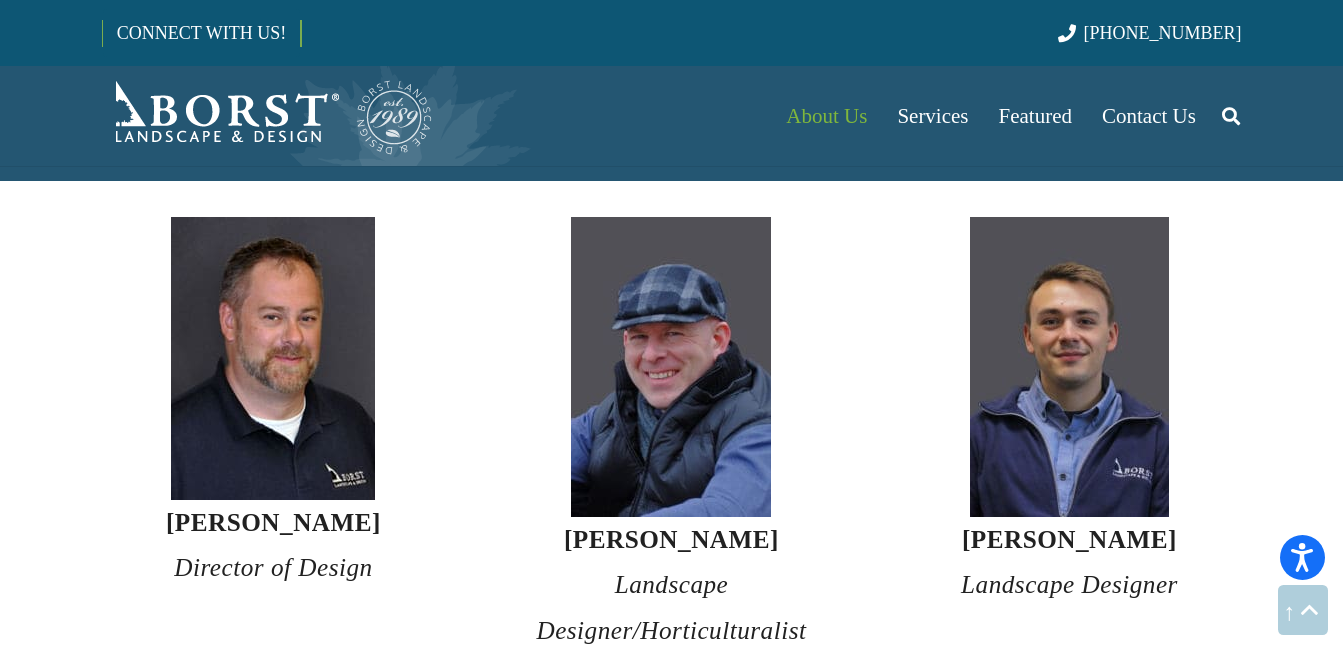 click on "[PERSON_NAME] Landscape Designer" at bounding box center [1069, 562] 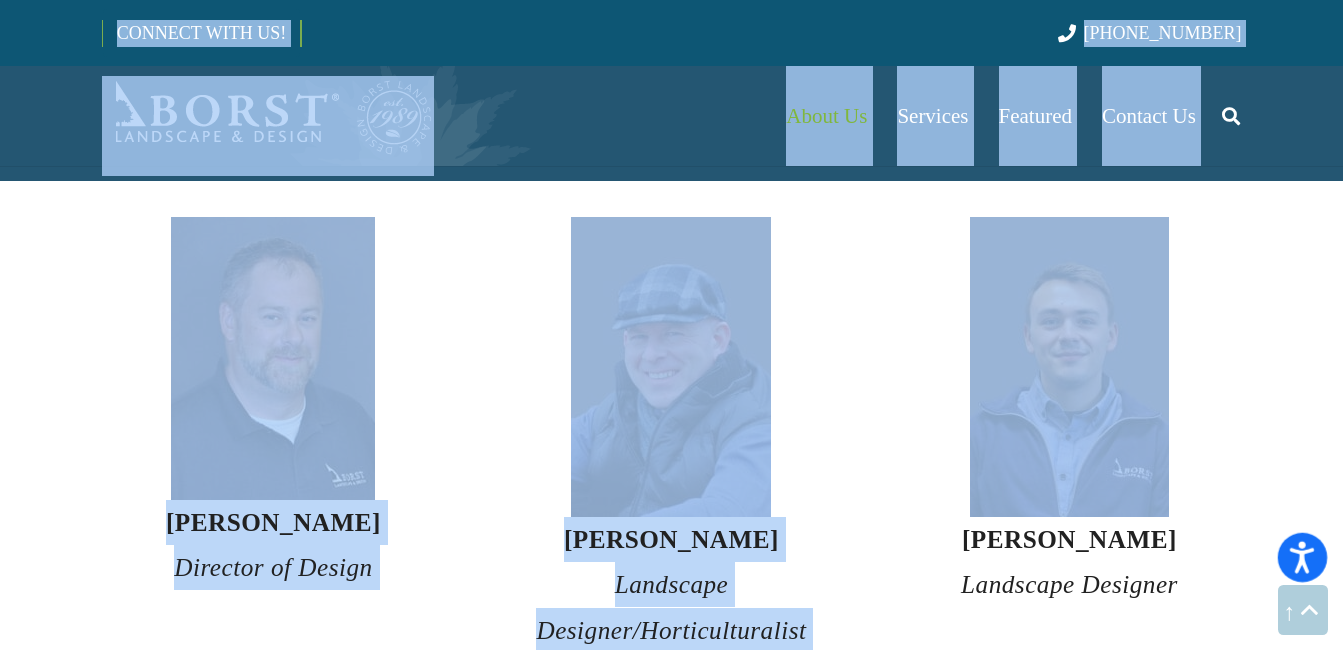 drag, startPoint x: 990, startPoint y: 489, endPoint x: 1300, endPoint y: 551, distance: 316.13922 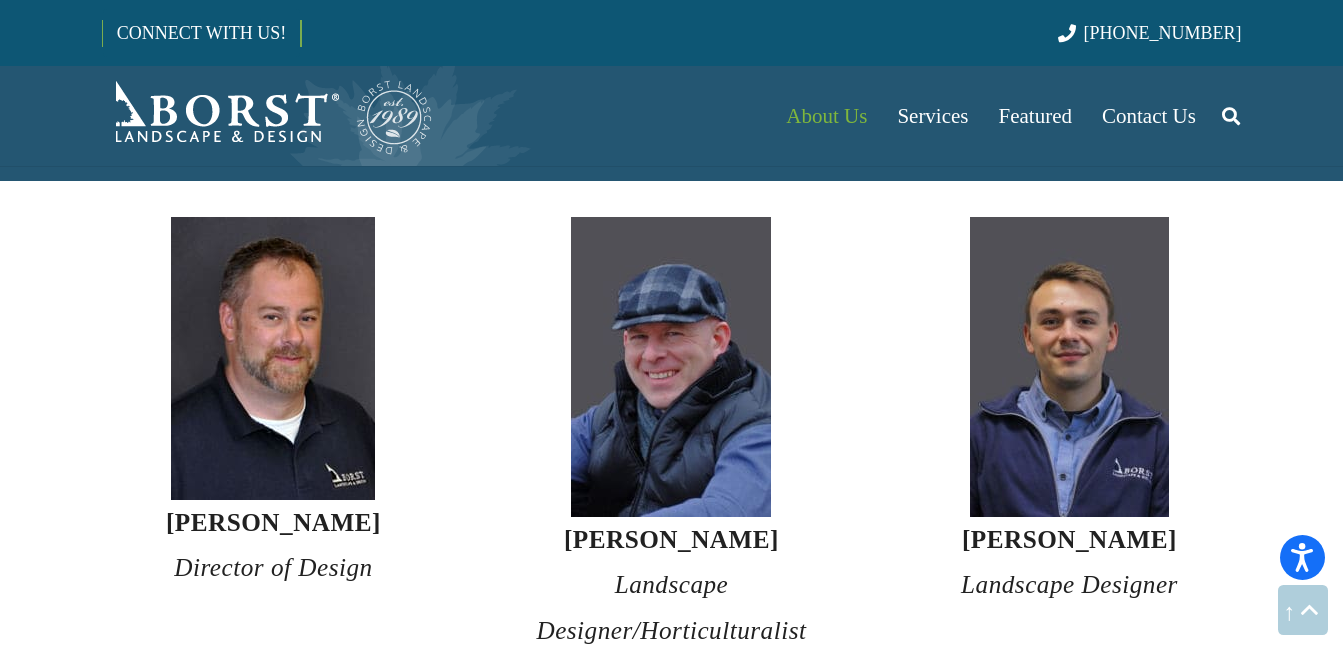 click on "[PERSON_NAME]" at bounding box center [1069, 539] 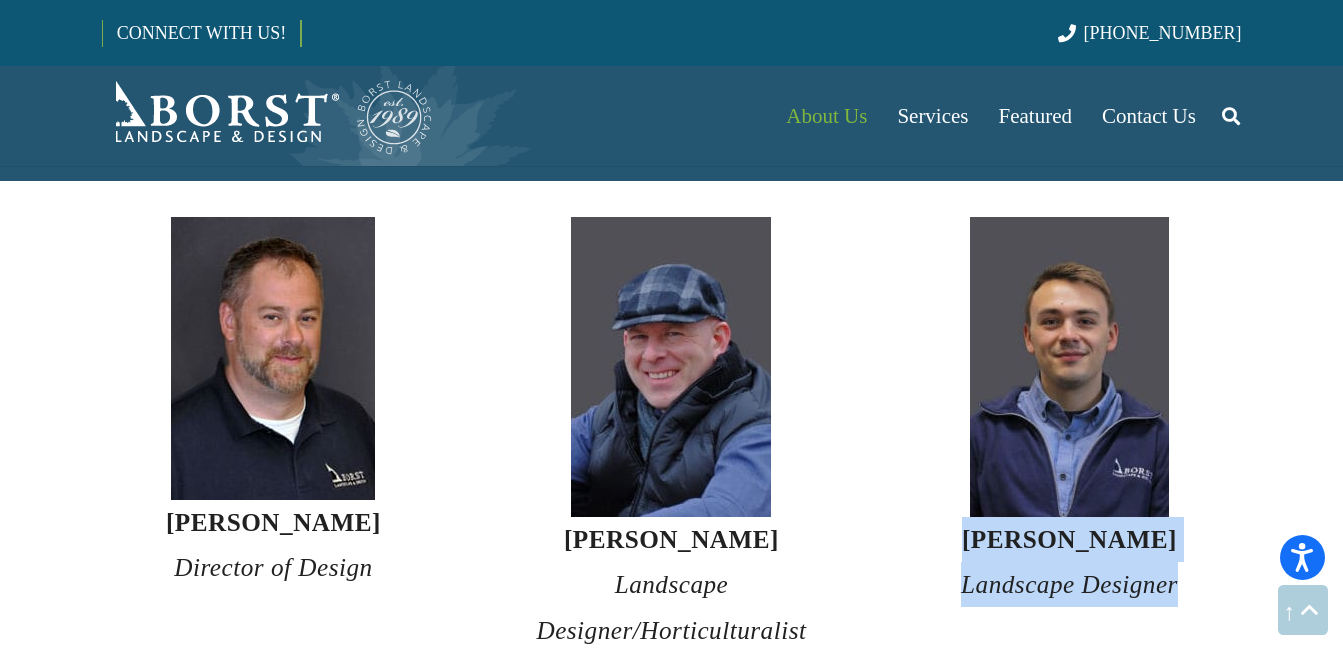 drag, startPoint x: 999, startPoint y: 491, endPoint x: 1212, endPoint y: 542, distance: 219.02055 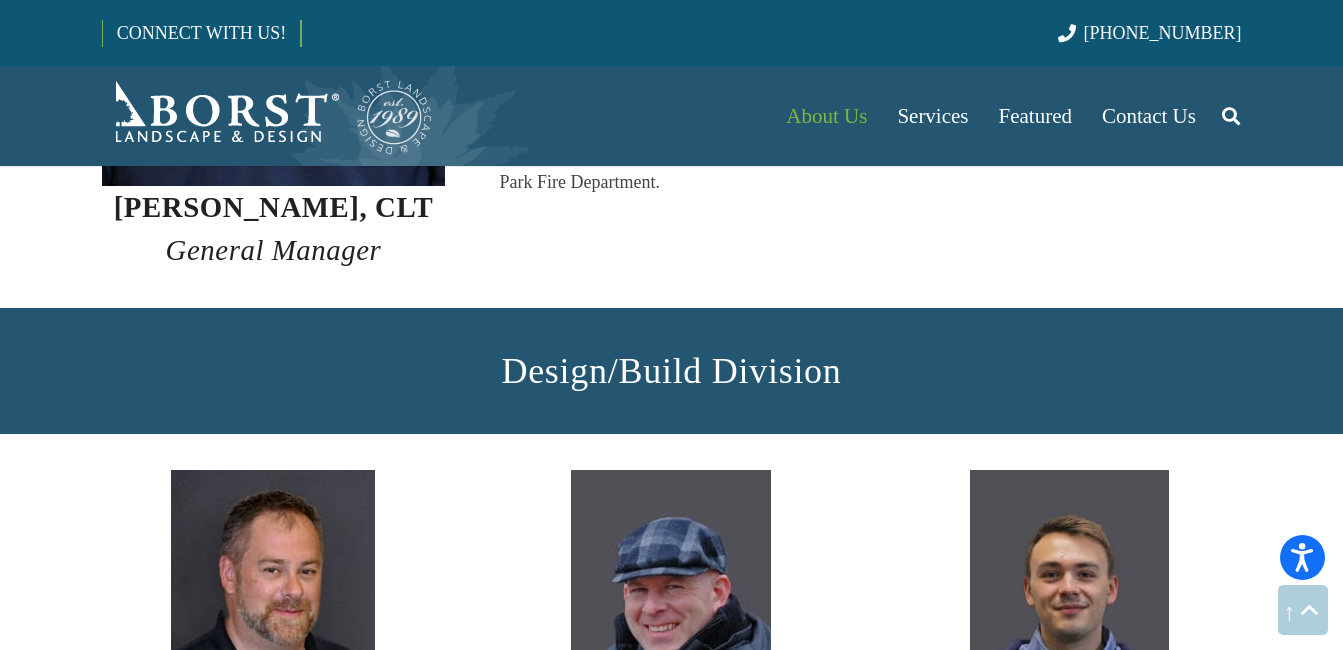 scroll, scrollTop: 3100, scrollLeft: 0, axis: vertical 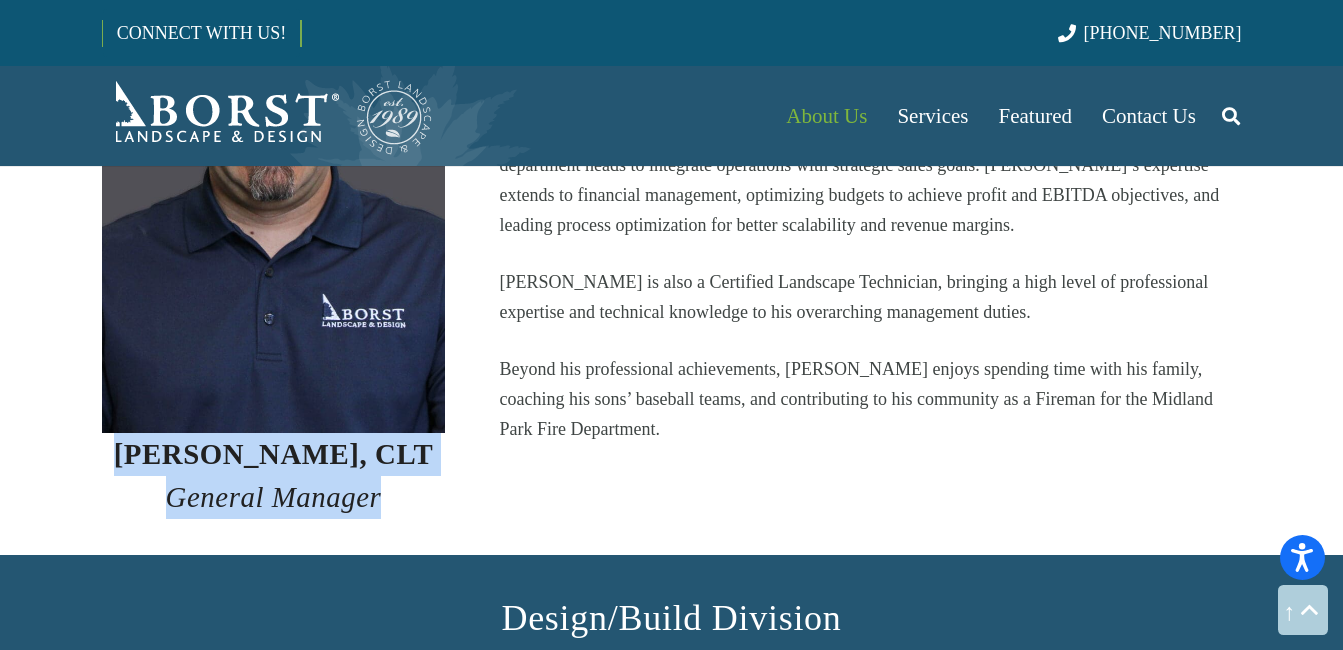 drag, startPoint x: 143, startPoint y: 411, endPoint x: 451, endPoint y: 454, distance: 310.98715 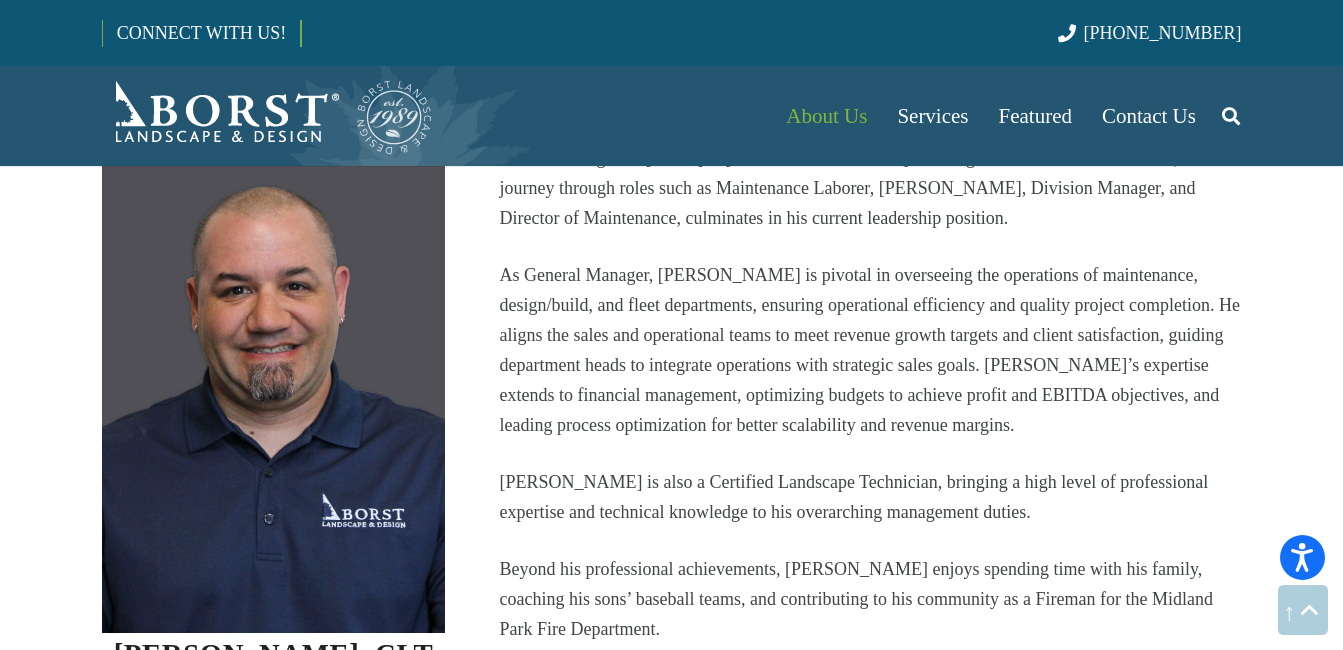 click on "As General Manager, [PERSON_NAME] is pivotal in overseeing the operations of maintenance, design/build, and fleet departments, ensuring operational efficiency and quality project completion. He aligns the sales and operational teams to meet revenue growth targets and client satisfaction, guiding department heads to integrate operations with strategic sales goals. [PERSON_NAME]’s expertise extends to financial management, optimizing budgets to achieve profit and EBITDA objectives, and leading process optimization for better scalability and revenue margins." at bounding box center (870, 350) 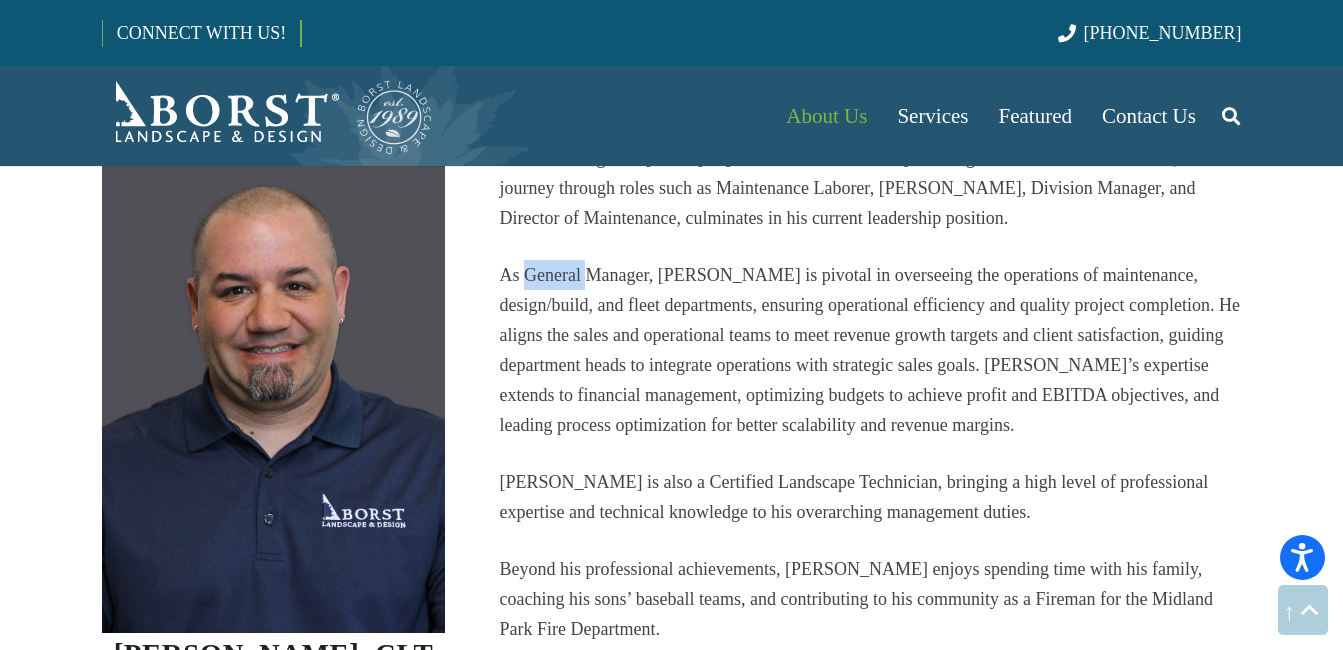 click on "As General Manager, [PERSON_NAME] is pivotal in overseeing the operations of maintenance, design/build, and fleet departments, ensuring operational efficiency and quality project completion. He aligns the sales and operational teams to meet revenue growth targets and client satisfaction, guiding department heads to integrate operations with strategic sales goals. [PERSON_NAME]’s expertise extends to financial management, optimizing budgets to achieve profit and EBITDA objectives, and leading process optimization for better scalability and revenue margins." at bounding box center [870, 350] 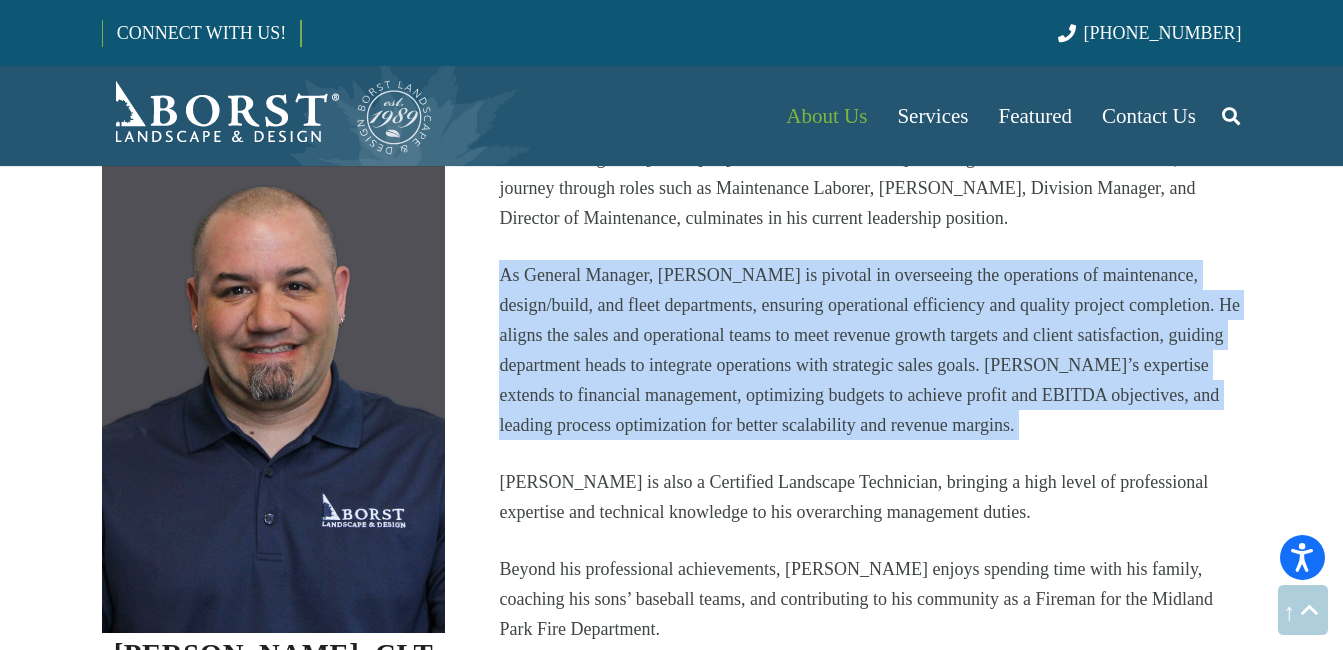 click on "As General Manager, [PERSON_NAME] is pivotal in overseeing the operations of maintenance, design/build, and fleet departments, ensuring operational efficiency and quality project completion. He aligns the sales and operational teams to meet revenue growth targets and client satisfaction, guiding department heads to integrate operations with strategic sales goals. [PERSON_NAME]’s expertise extends to financial management, optimizing budgets to achieve profit and EBITDA objectives, and leading process optimization for better scalability and revenue margins." at bounding box center (870, 350) 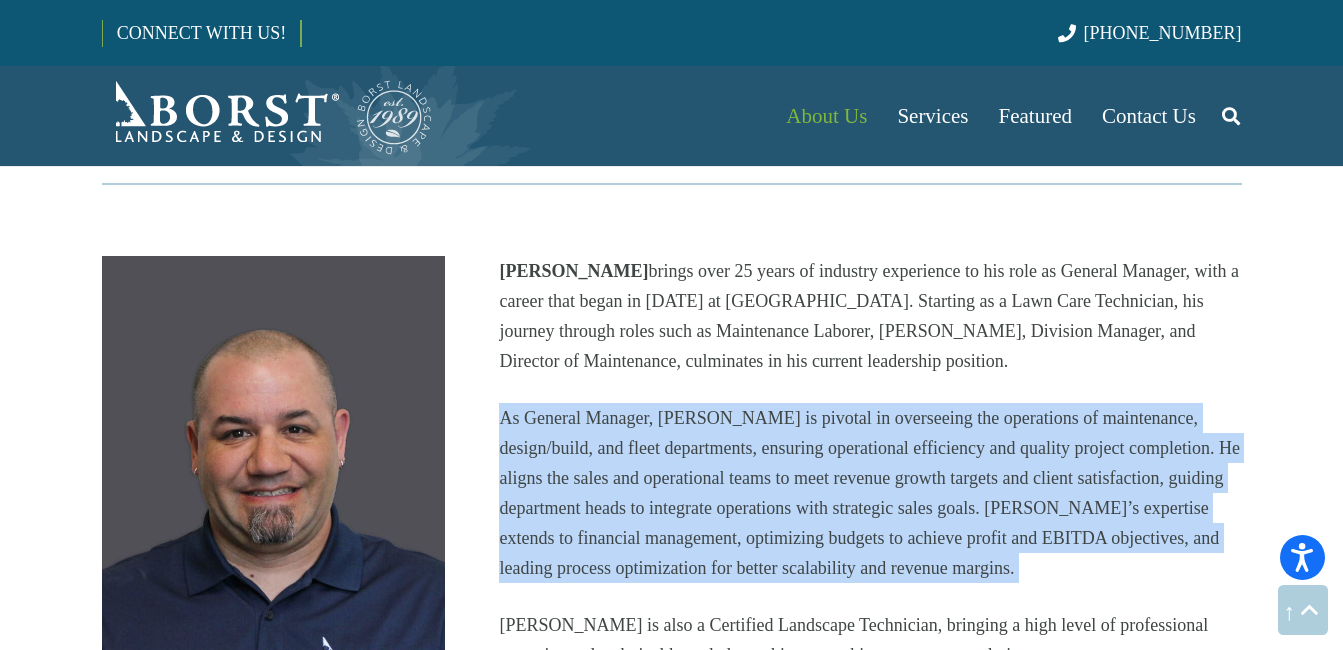 scroll, scrollTop: 2600, scrollLeft: 0, axis: vertical 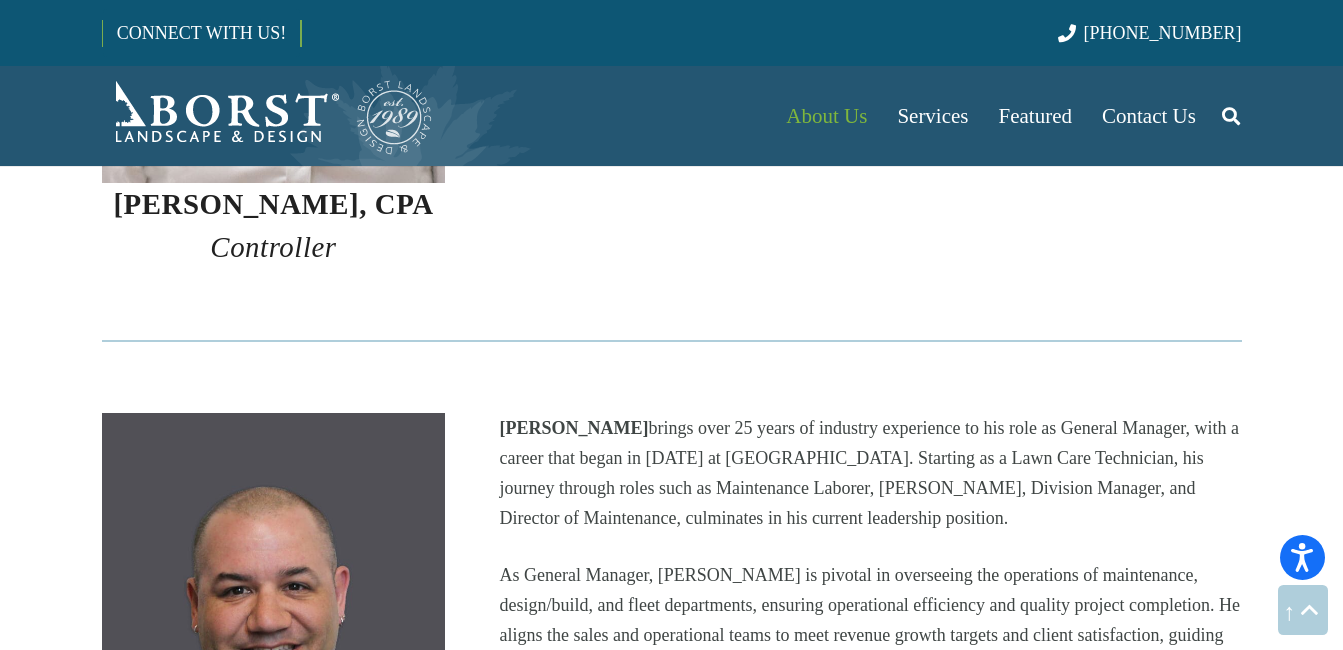 click on "[PERSON_NAME]  brings over 25 years of industry experience to his role as General Manager, with a career that began in [DATE] at [GEOGRAPHIC_DATA]. Starting as a Lawn Care Technician, his journey through roles such as Maintenance Laborer, [PERSON_NAME], Division Manager, and Director of Maintenance, culminates in his current leadership position." at bounding box center [870, 473] 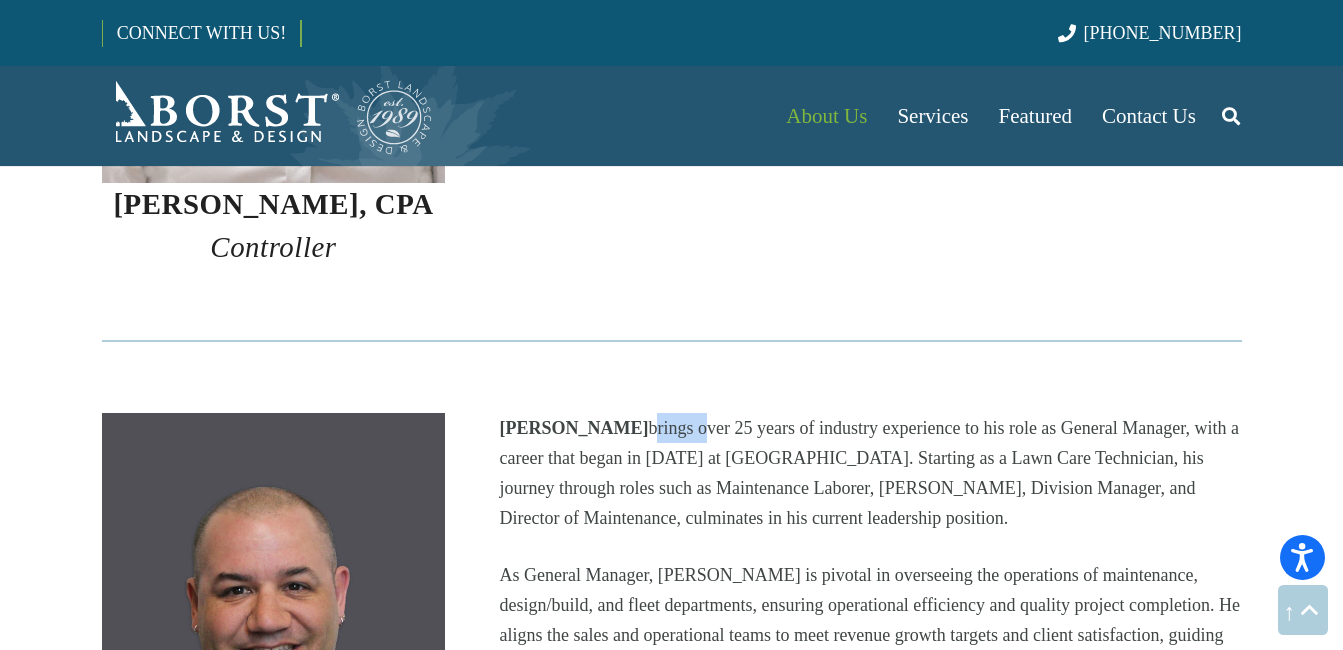 click on "[PERSON_NAME]  brings over 25 years of industry experience to his role as General Manager, with a career that began in [DATE] at [GEOGRAPHIC_DATA]. Starting as a Lawn Care Technician, his journey through roles such as Maintenance Laborer, [PERSON_NAME], Division Manager, and Director of Maintenance, culminates in his current leadership position." at bounding box center [870, 473] 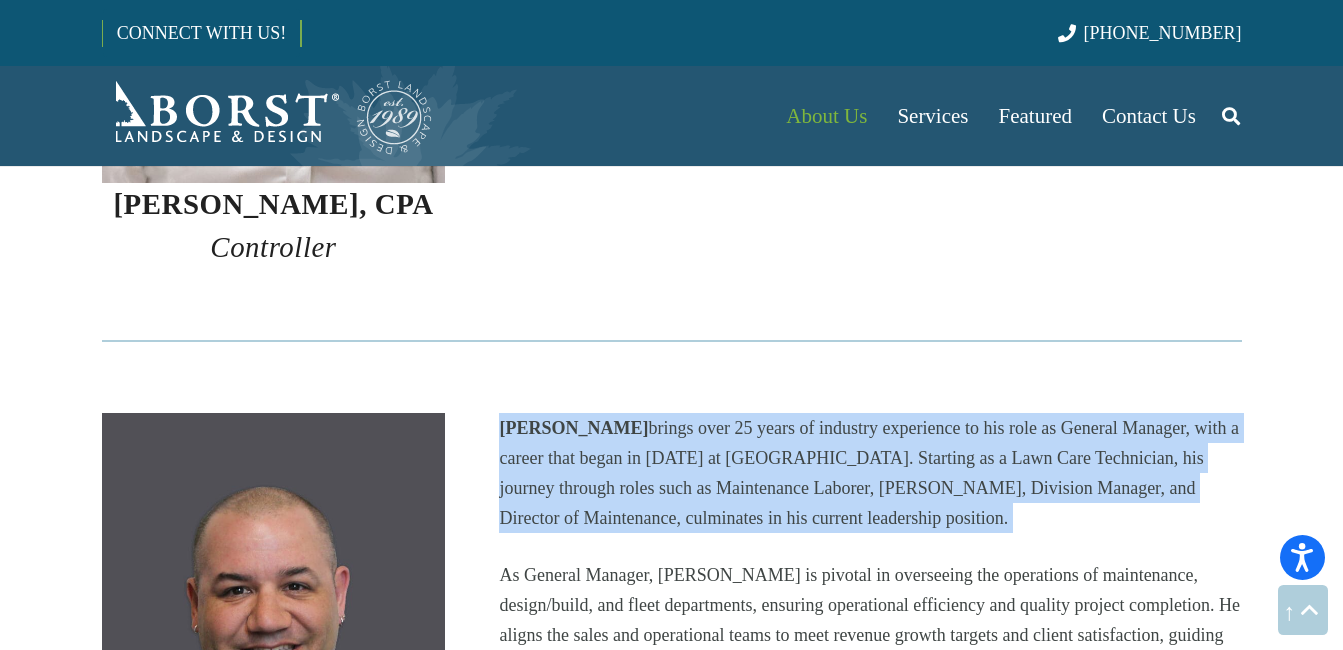 click on "[PERSON_NAME]  brings over 25 years of industry experience to his role as General Manager, with a career that began in [DATE] at [GEOGRAPHIC_DATA]. Starting as a Lawn Care Technician, his journey through roles such as Maintenance Laborer, [PERSON_NAME], Division Manager, and Director of Maintenance, culminates in his current leadership position." at bounding box center [870, 473] 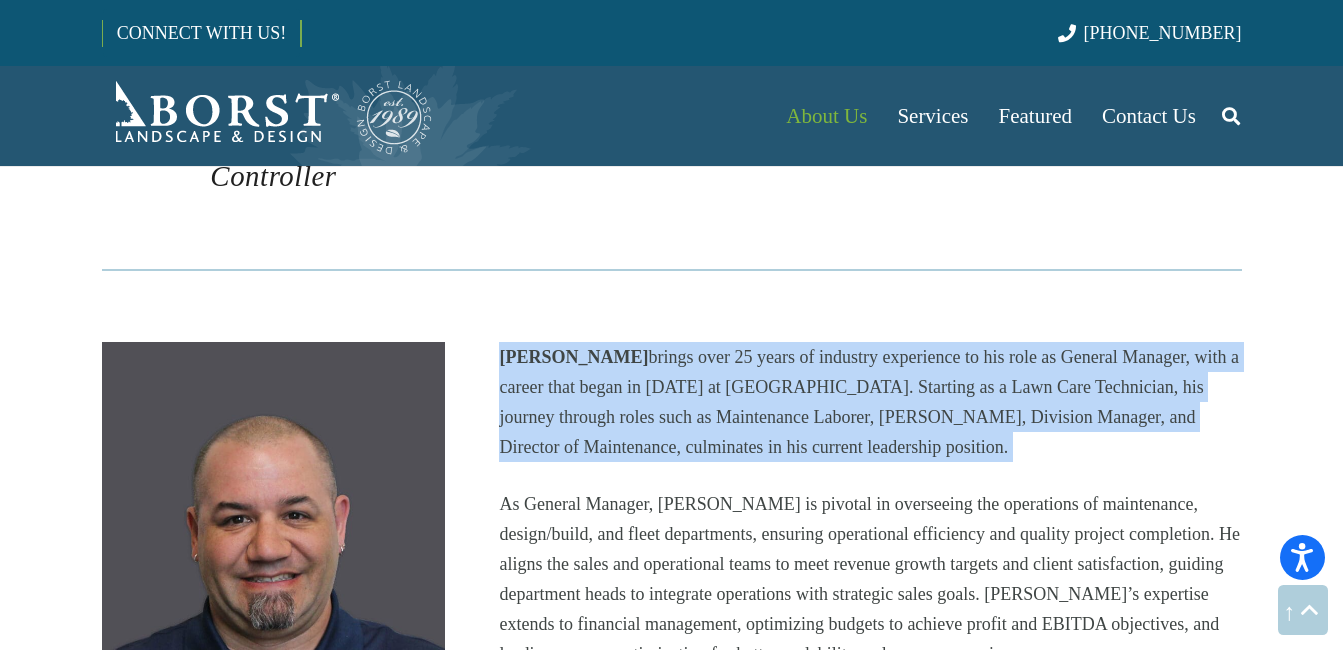 scroll, scrollTop: 2800, scrollLeft: 0, axis: vertical 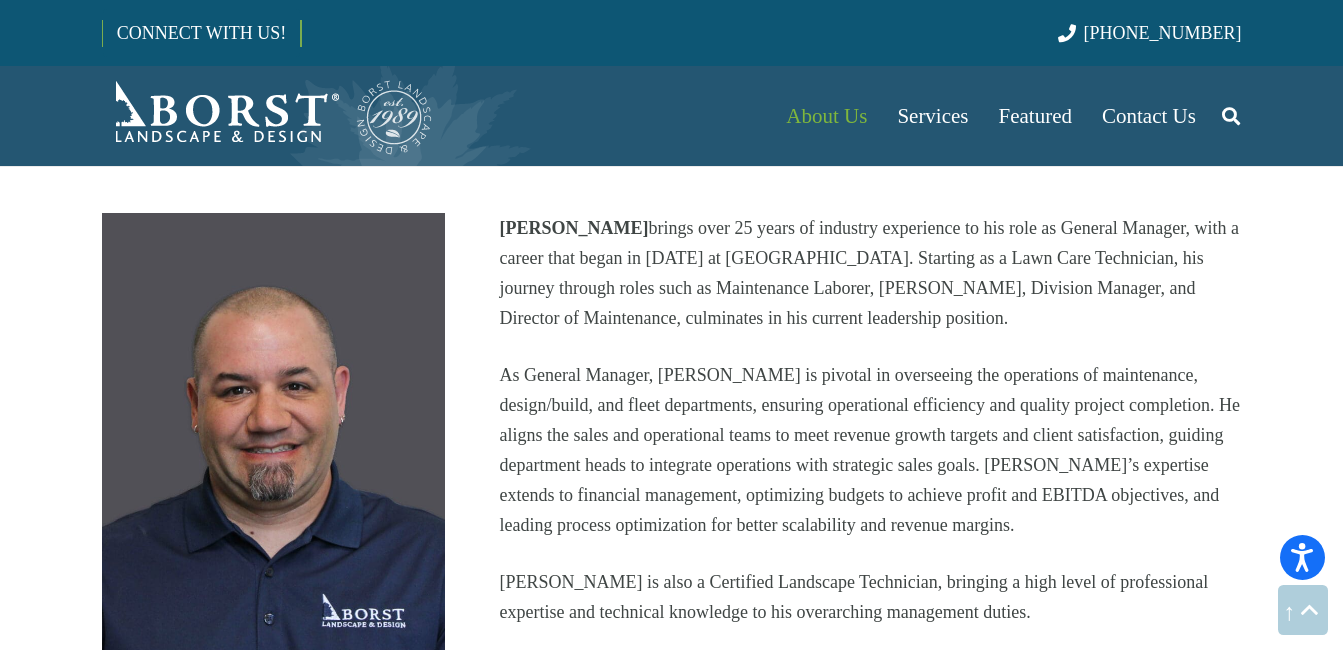 click on "As General Manager, [PERSON_NAME] is pivotal in overseeing the operations of maintenance, design/build, and fleet departments, ensuring operational efficiency and quality project completion. He aligns the sales and operational teams to meet revenue growth targets and client satisfaction, guiding department heads to integrate operations with strategic sales goals. [PERSON_NAME]’s expertise extends to financial management, optimizing budgets to achieve profit and EBITDA objectives, and leading process optimization for better scalability and revenue margins." at bounding box center [870, 450] 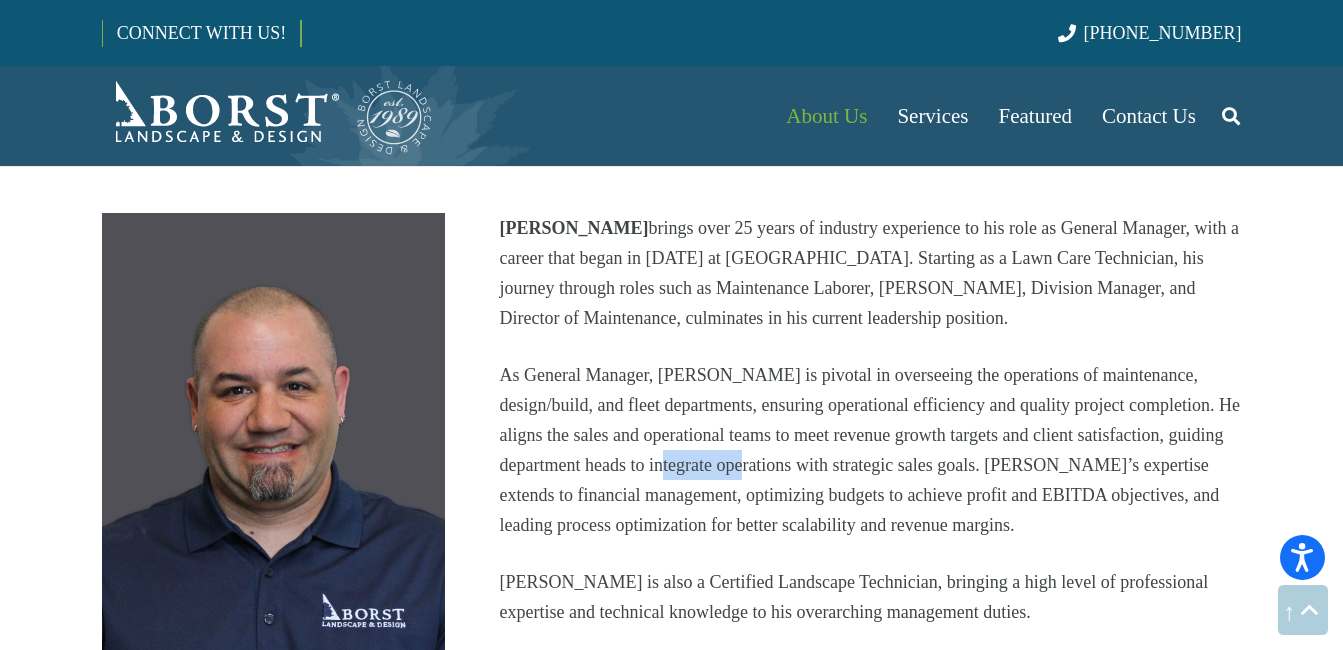 click on "As General Manager, [PERSON_NAME] is pivotal in overseeing the operations of maintenance, design/build, and fleet departments, ensuring operational efficiency and quality project completion. He aligns the sales and operational teams to meet revenue growth targets and client satisfaction, guiding department heads to integrate operations with strategic sales goals. [PERSON_NAME]’s expertise extends to financial management, optimizing budgets to achieve profit and EBITDA objectives, and leading process optimization for better scalability and revenue margins." at bounding box center [870, 450] 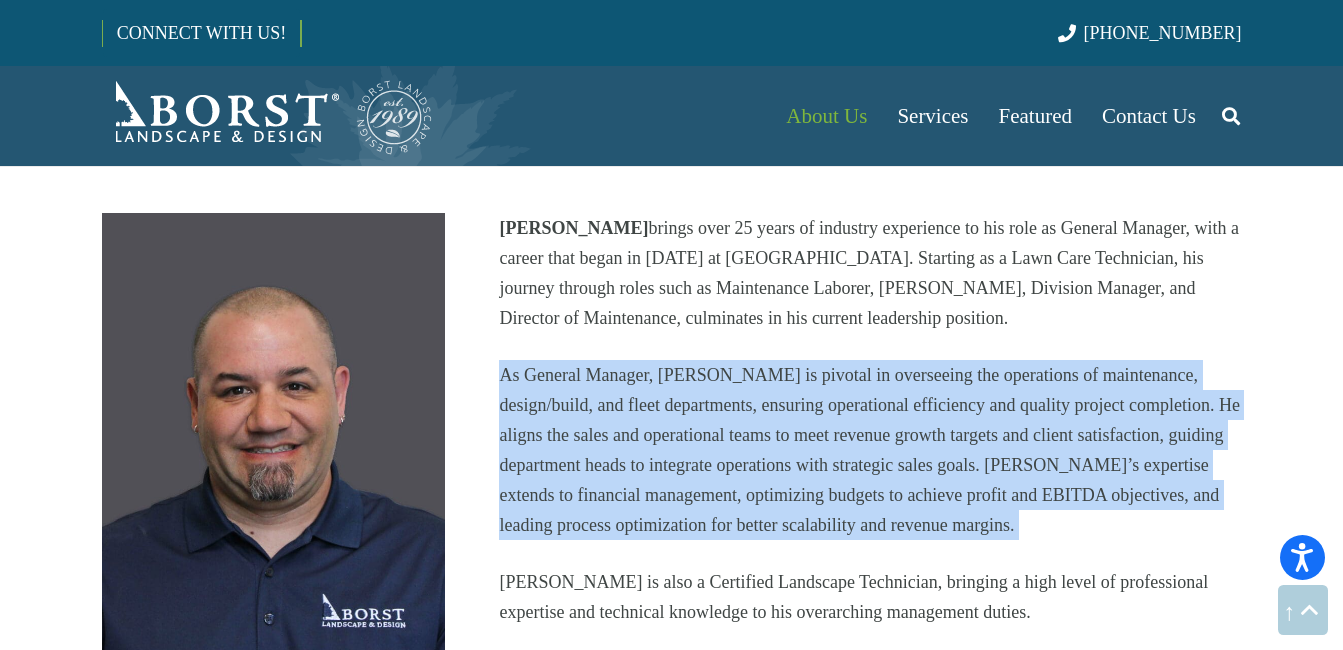 click on "As General Manager, [PERSON_NAME] is pivotal in overseeing the operations of maintenance, design/build, and fleet departments, ensuring operational efficiency and quality project completion. He aligns the sales and operational teams to meet revenue growth targets and client satisfaction, guiding department heads to integrate operations with strategic sales goals. [PERSON_NAME]’s expertise extends to financial management, optimizing budgets to achieve profit and EBITDA objectives, and leading process optimization for better scalability and revenue margins." at bounding box center [870, 450] 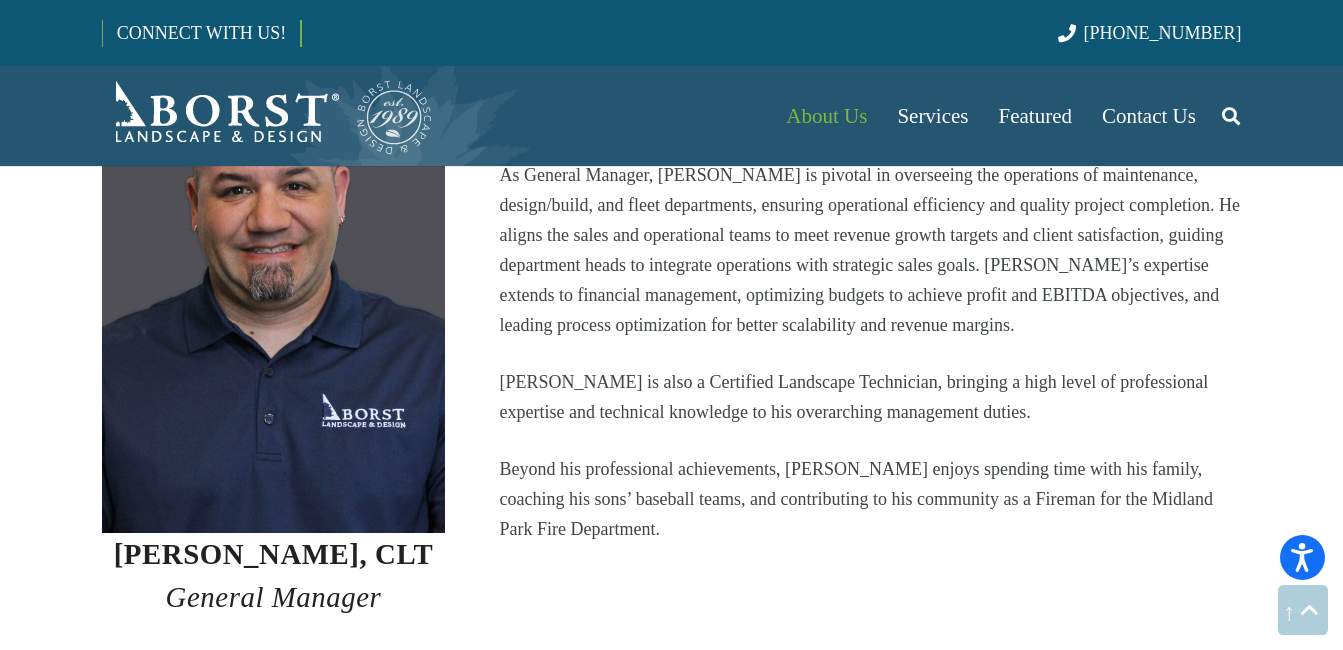 click on "[PERSON_NAME] is also a Certified Landscape Technician, bringing a high level of professional expertise and technical knowledge to his overarching management duties." at bounding box center [870, 397] 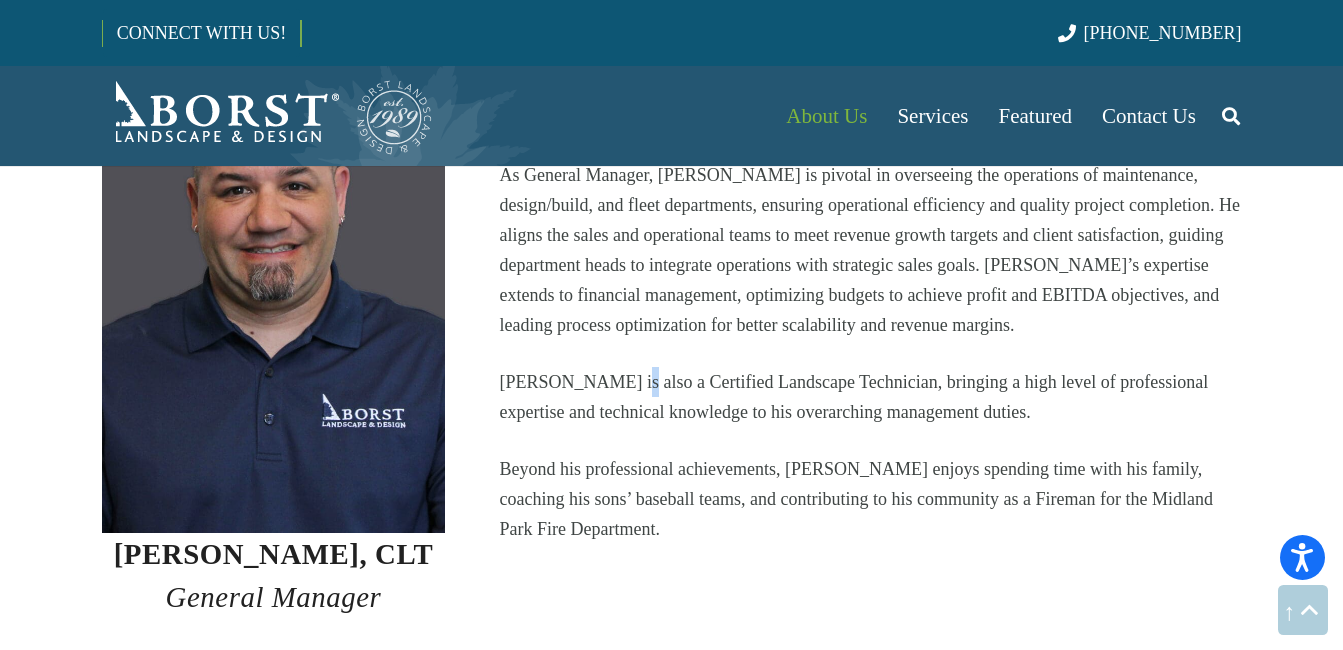 click on "[PERSON_NAME] is also a Certified Landscape Technician, bringing a high level of professional expertise and technical knowledge to his overarching management duties." at bounding box center (870, 397) 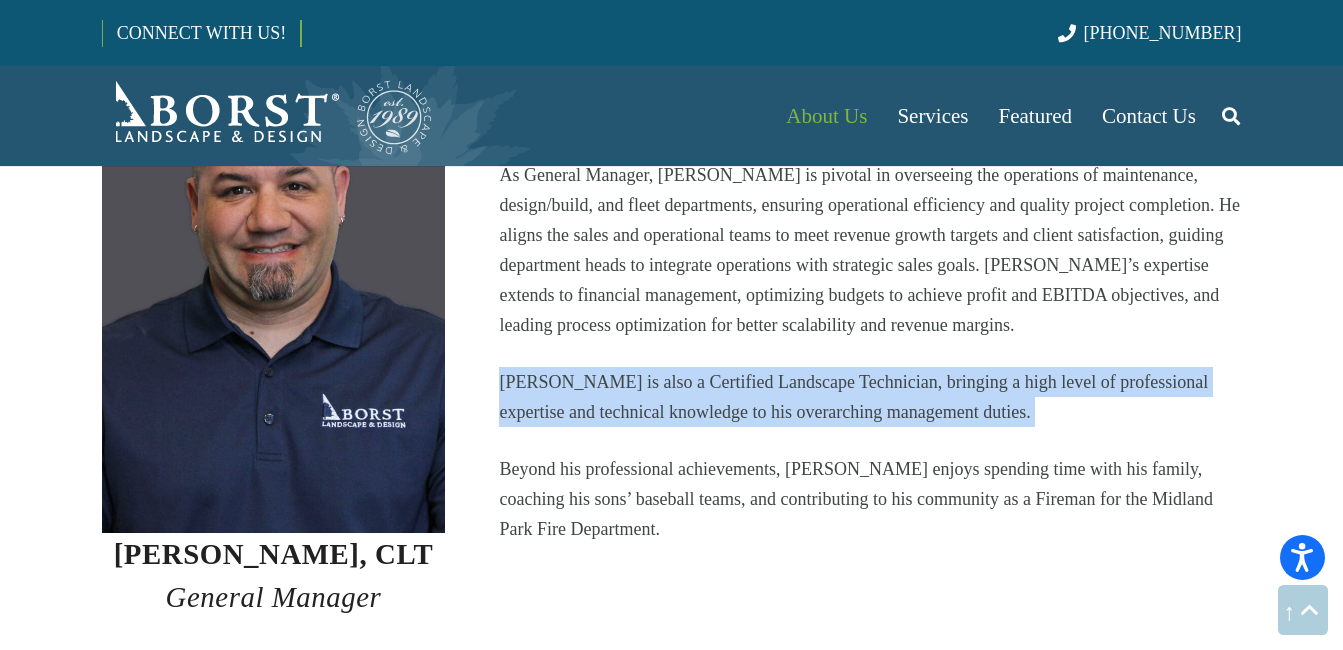 click on "[PERSON_NAME] is also a Certified Landscape Technician, bringing a high level of professional expertise and technical knowledge to his overarching management duties." at bounding box center (870, 397) 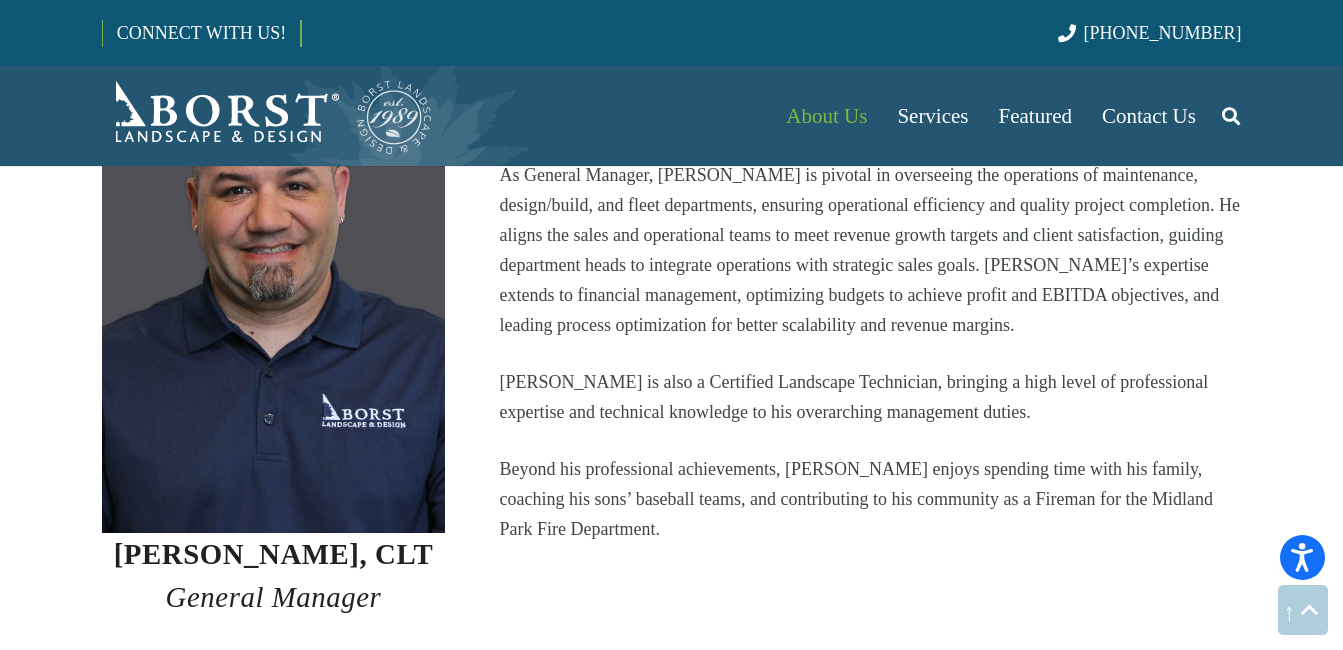 click on "Beyond his professional achievements, [PERSON_NAME] enjoys spending time with his family, coaching his sons’ baseball teams, and contributing to his community as a Fireman for the Midland Park Fire Department." at bounding box center [870, 499] 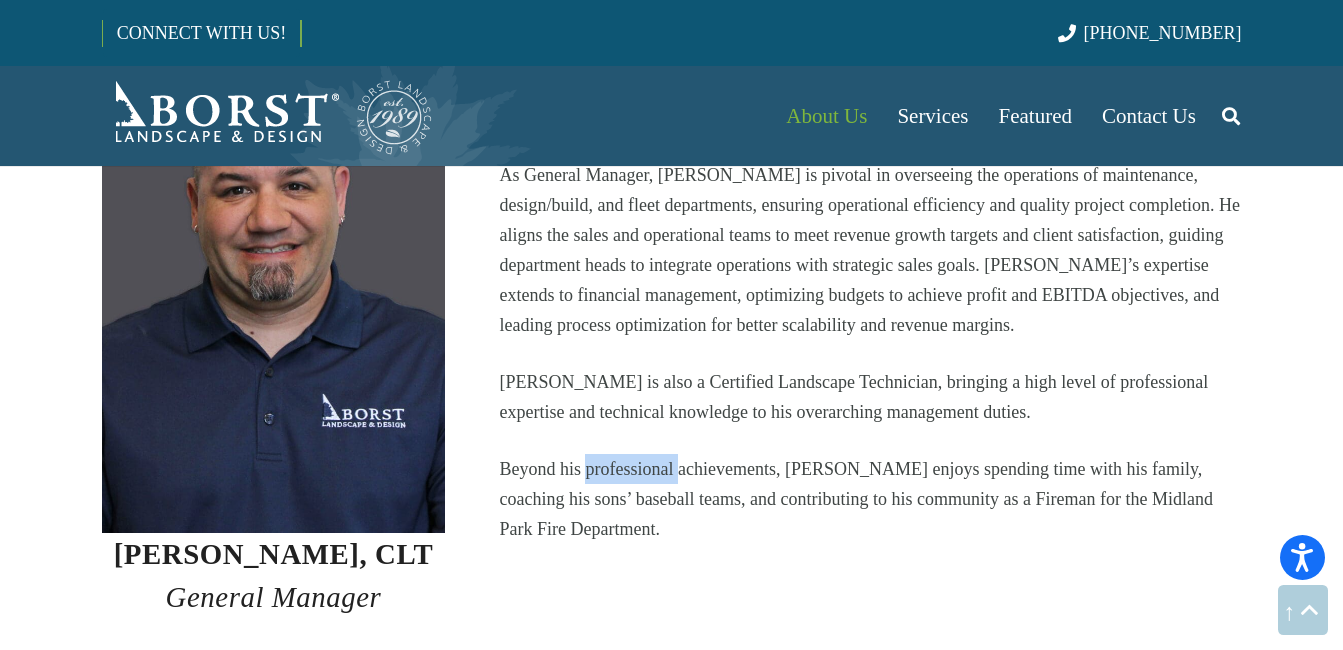 click on "Beyond his professional achievements, [PERSON_NAME] enjoys spending time with his family, coaching his sons’ baseball teams, and contributing to his community as a Fireman for the Midland Park Fire Department." at bounding box center (870, 499) 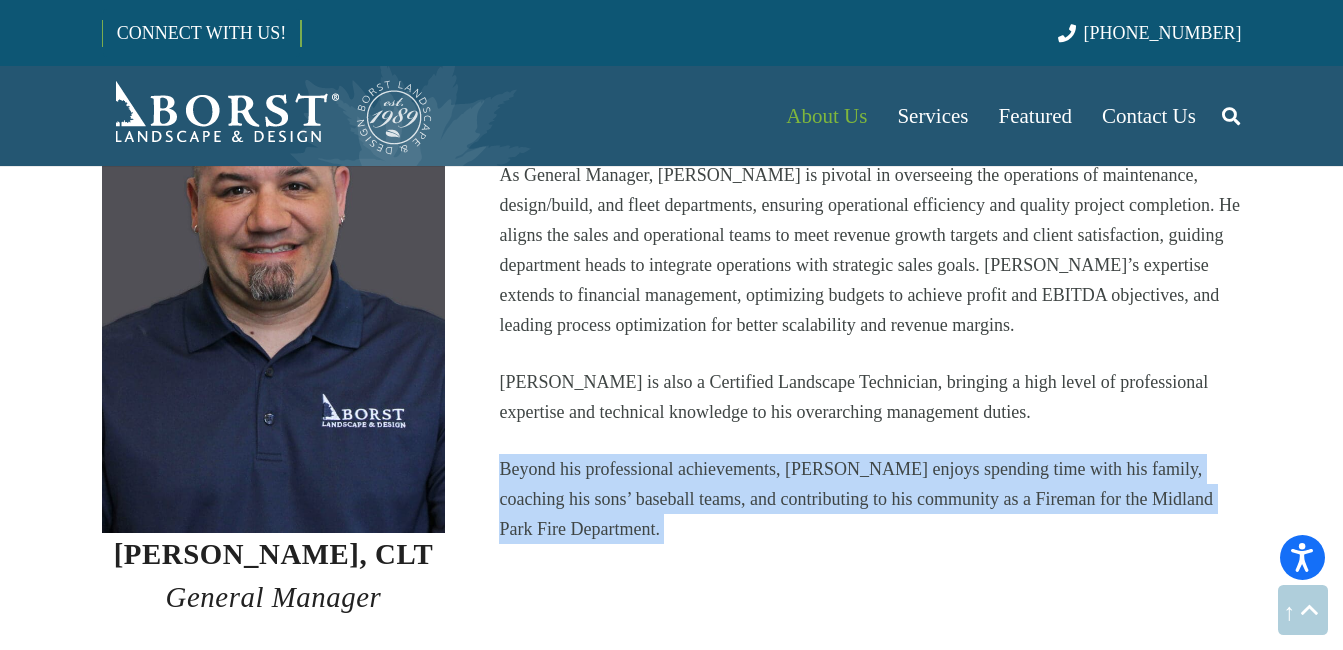 click on "Beyond his professional achievements, [PERSON_NAME] enjoys spending time with his family, coaching his sons’ baseball teams, and contributing to his community as a Fireman for the Midland Park Fire Department." at bounding box center [870, 499] 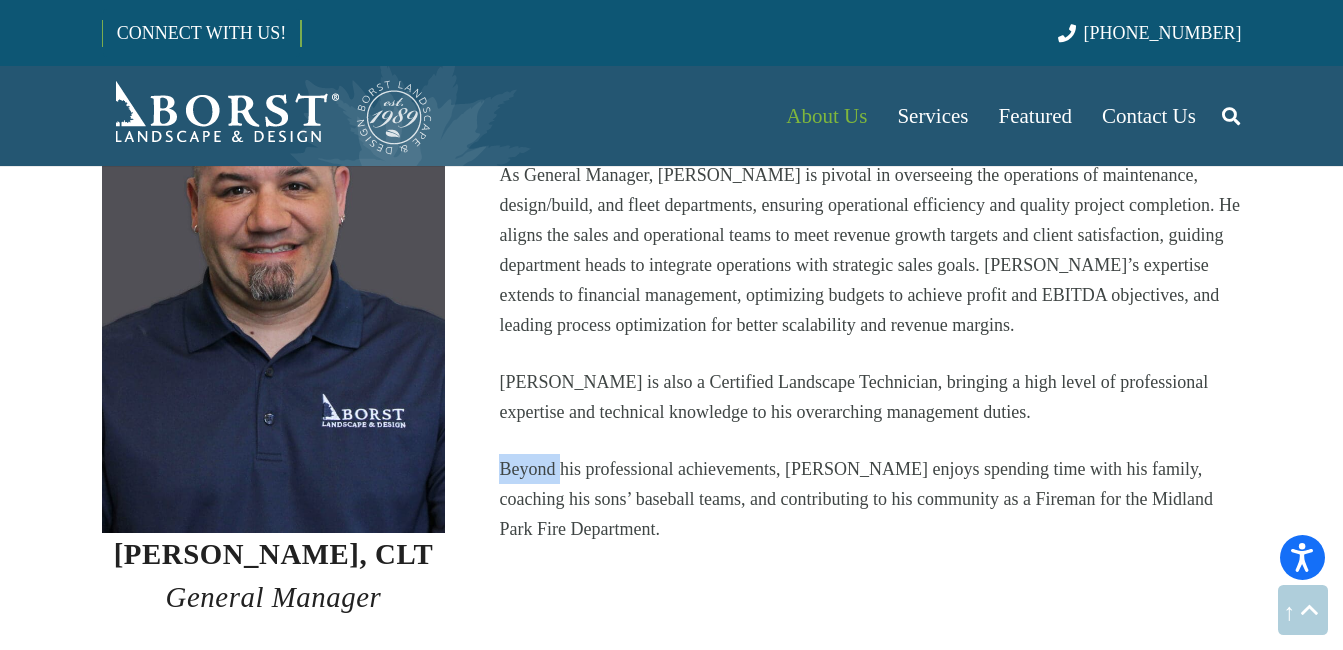 click on "Beyond his professional achievements, [PERSON_NAME] enjoys spending time with his family, coaching his sons’ baseball teams, and contributing to his community as a Fireman for the Midland Park Fire Department." at bounding box center (870, 499) 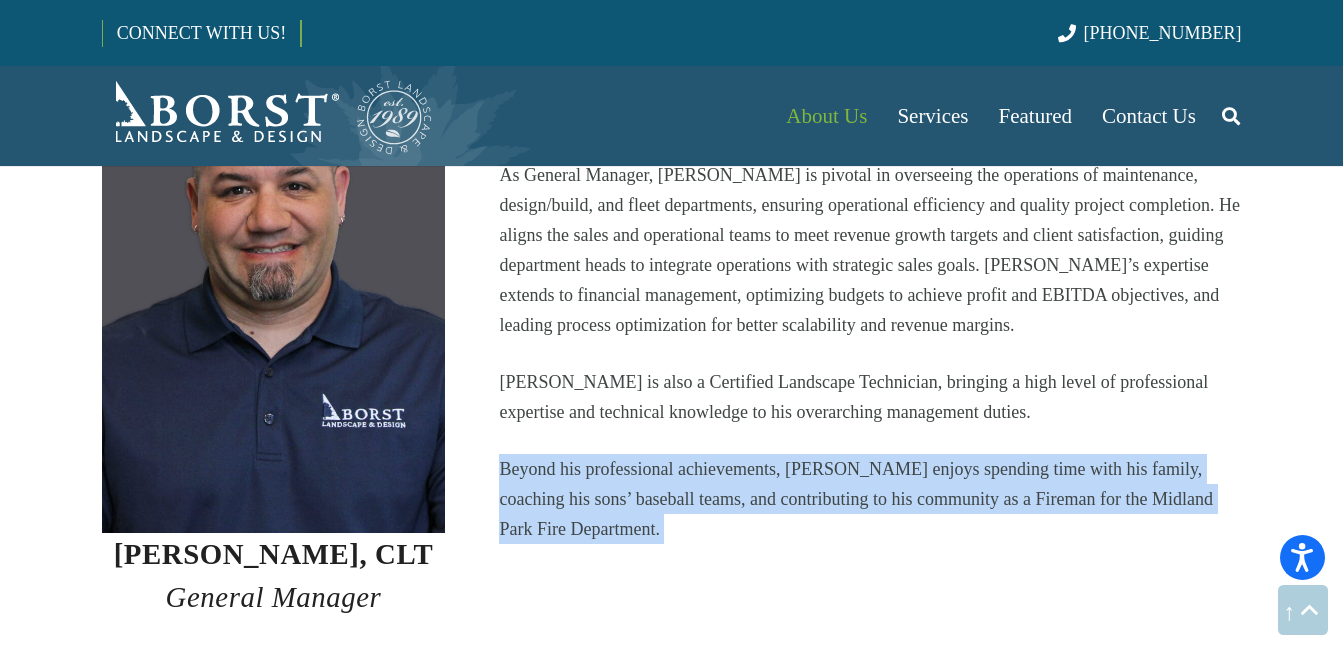 click on "Beyond his professional achievements, [PERSON_NAME] enjoys spending time with his family, coaching his sons’ baseball teams, and contributing to his community as a Fireman for the Midland Park Fire Department." at bounding box center (870, 499) 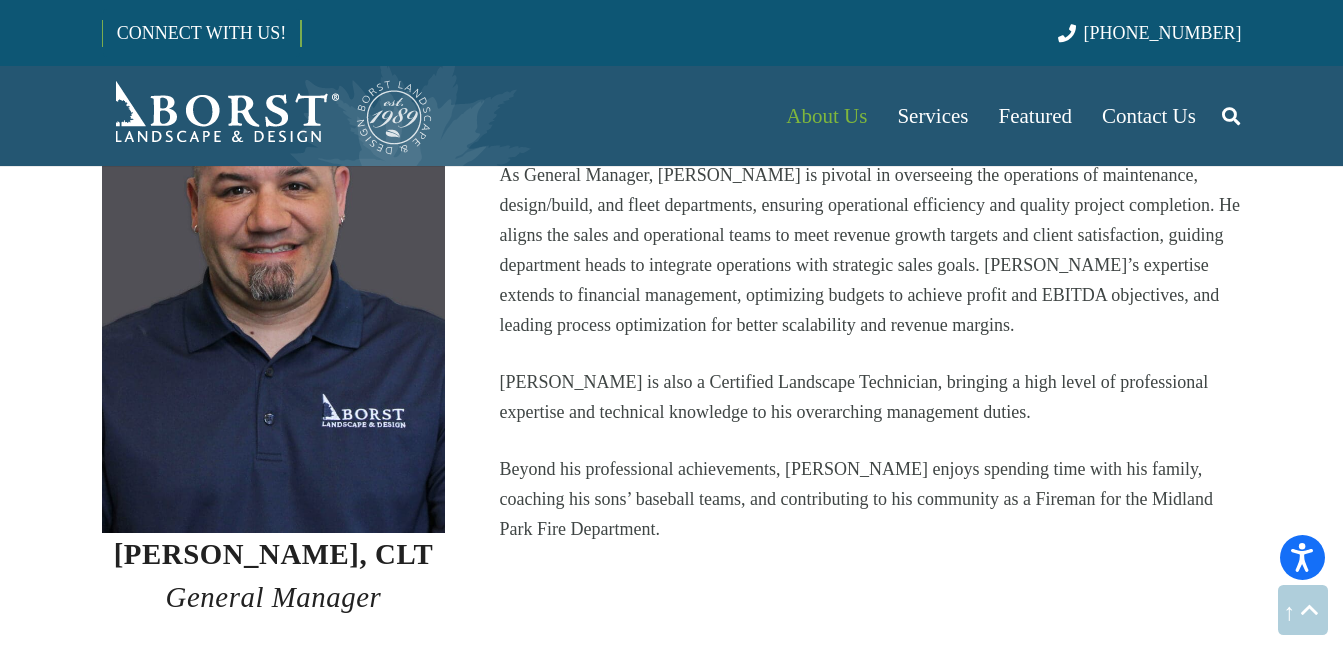 click on "[PERSON_NAME] is also a Certified Landscape Technician, bringing a high level of professional expertise and technical knowledge to his overarching management duties." at bounding box center (870, 397) 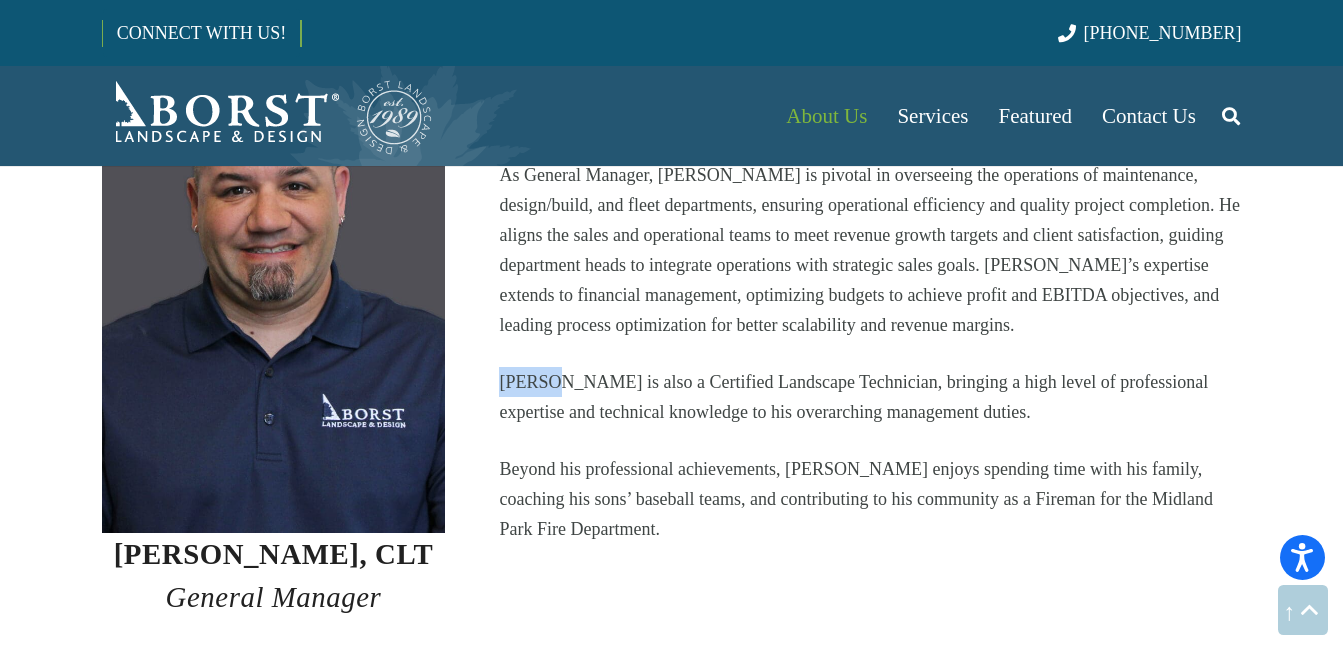 click on "[PERSON_NAME] is also a Certified Landscape Technician, bringing a high level of professional expertise and technical knowledge to his overarching management duties." at bounding box center (870, 397) 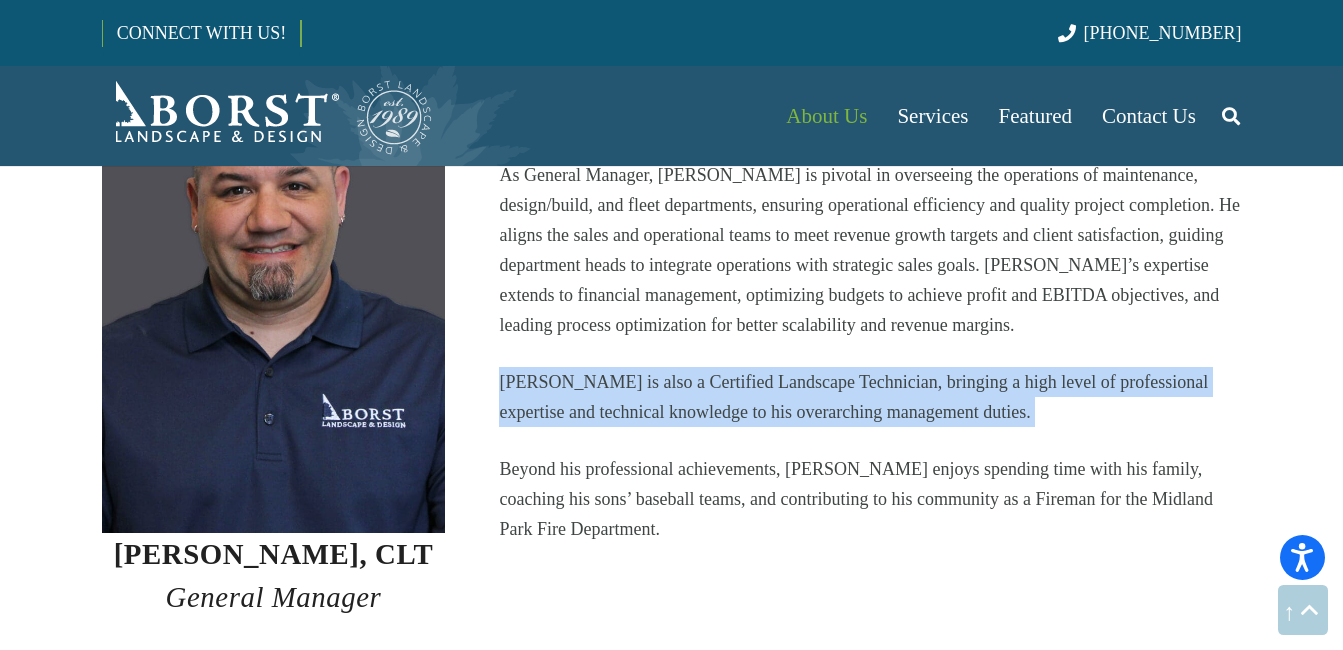 click on "[PERSON_NAME] is also a Certified Landscape Technician, bringing a high level of professional expertise and technical knowledge to his overarching management duties." at bounding box center (870, 397) 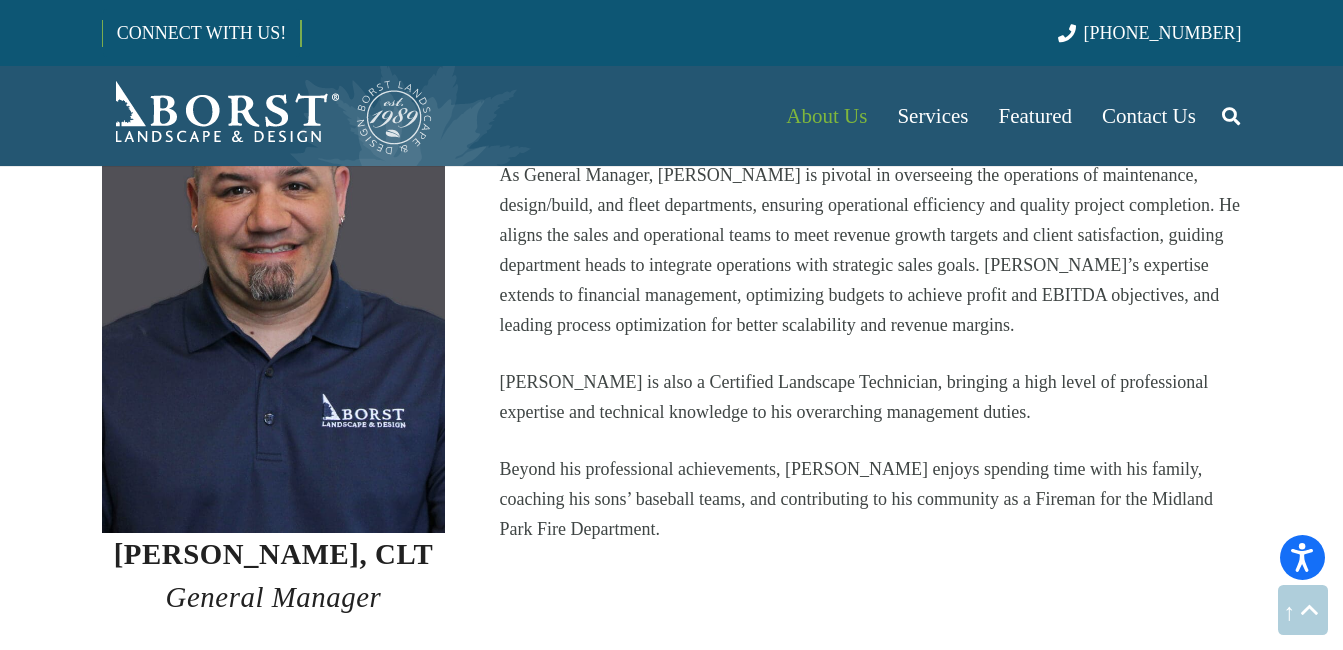 click on "Beyond his professional achievements, [PERSON_NAME] enjoys spending time with his family, coaching his sons’ baseball teams, and contributing to his community as a Fireman for the Midland Park Fire Department." at bounding box center (870, 499) 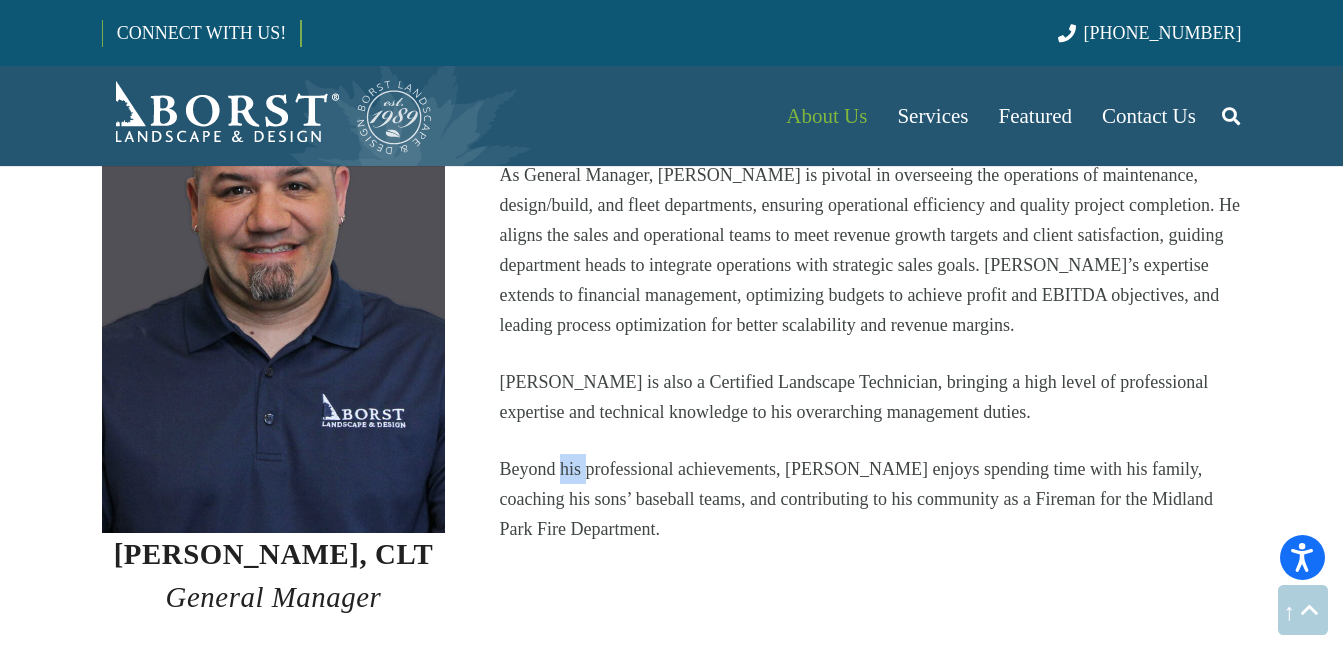 click on "Beyond his professional achievements, [PERSON_NAME] enjoys spending time with his family, coaching his sons’ baseball teams, and contributing to his community as a Fireman for the Midland Park Fire Department." at bounding box center (870, 499) 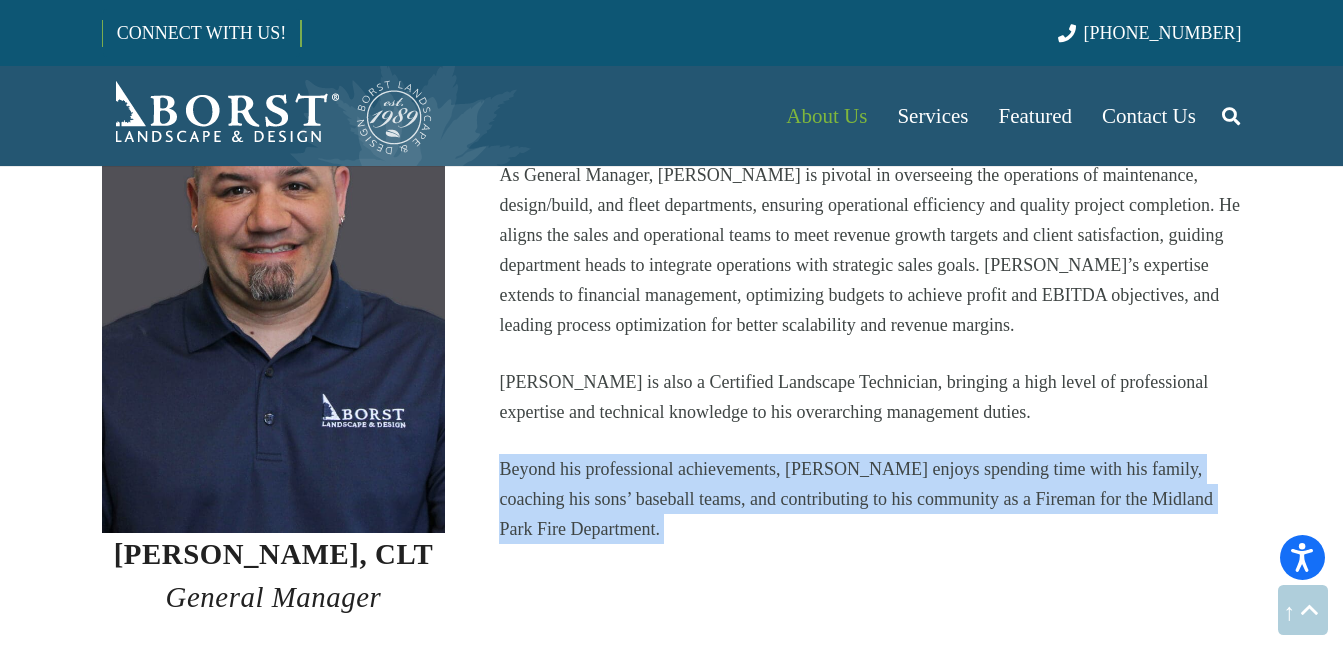 click on "Beyond his professional achievements, [PERSON_NAME] enjoys spending time with his family, coaching his sons’ baseball teams, and contributing to his community as a Fireman for the Midland Park Fire Department." at bounding box center [870, 499] 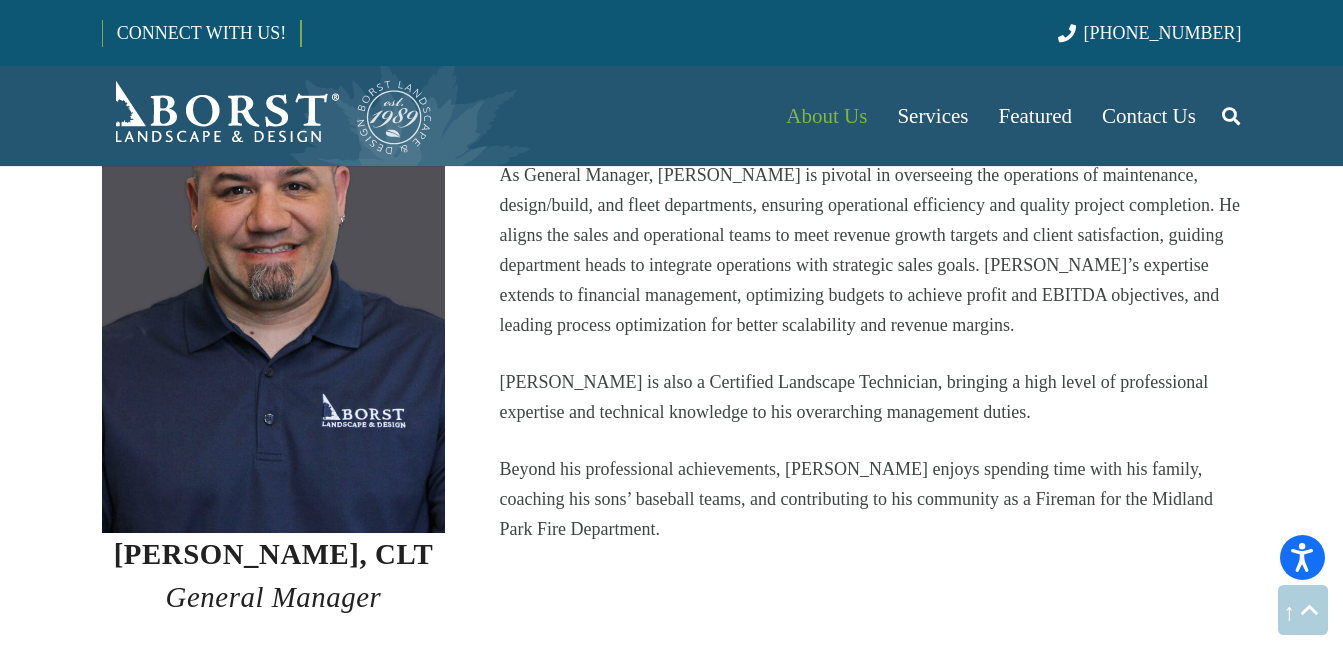 click on "[PERSON_NAME] is also a Certified Landscape Technician, bringing a high level of professional expertise and technical knowledge to his overarching management duties." at bounding box center (870, 397) 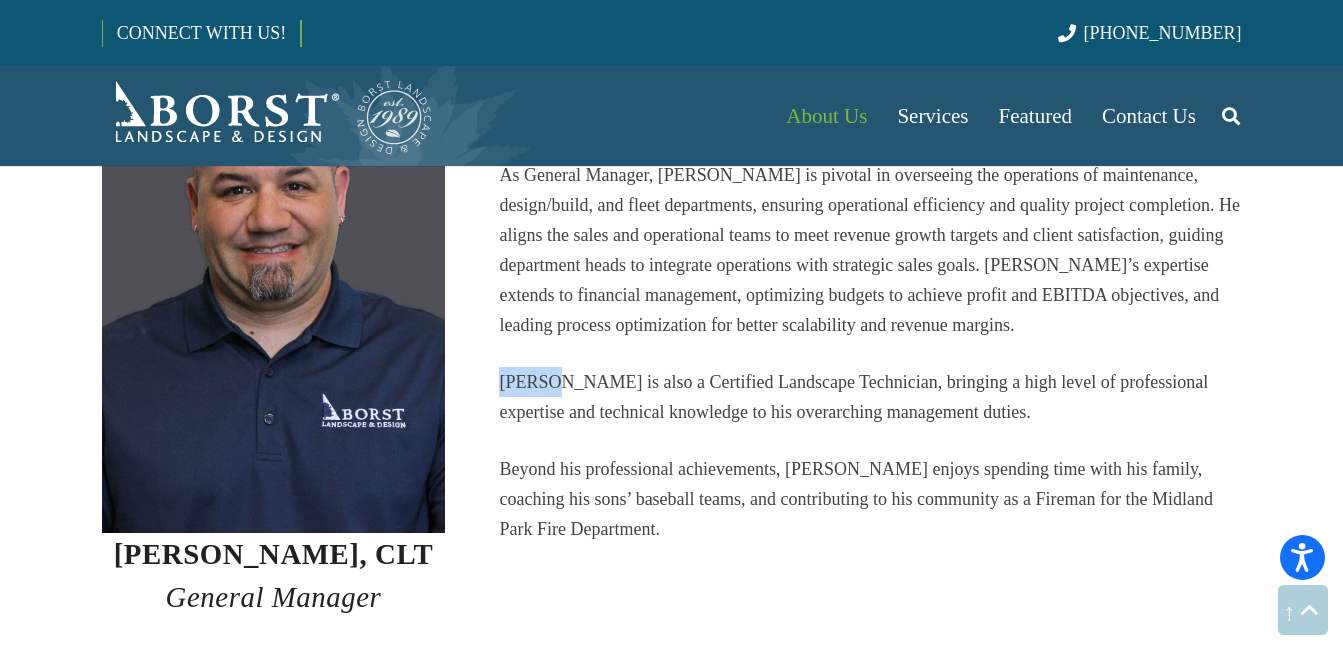 click on "[PERSON_NAME] is also a Certified Landscape Technician, bringing a high level of professional expertise and technical knowledge to his overarching management duties." at bounding box center [870, 397] 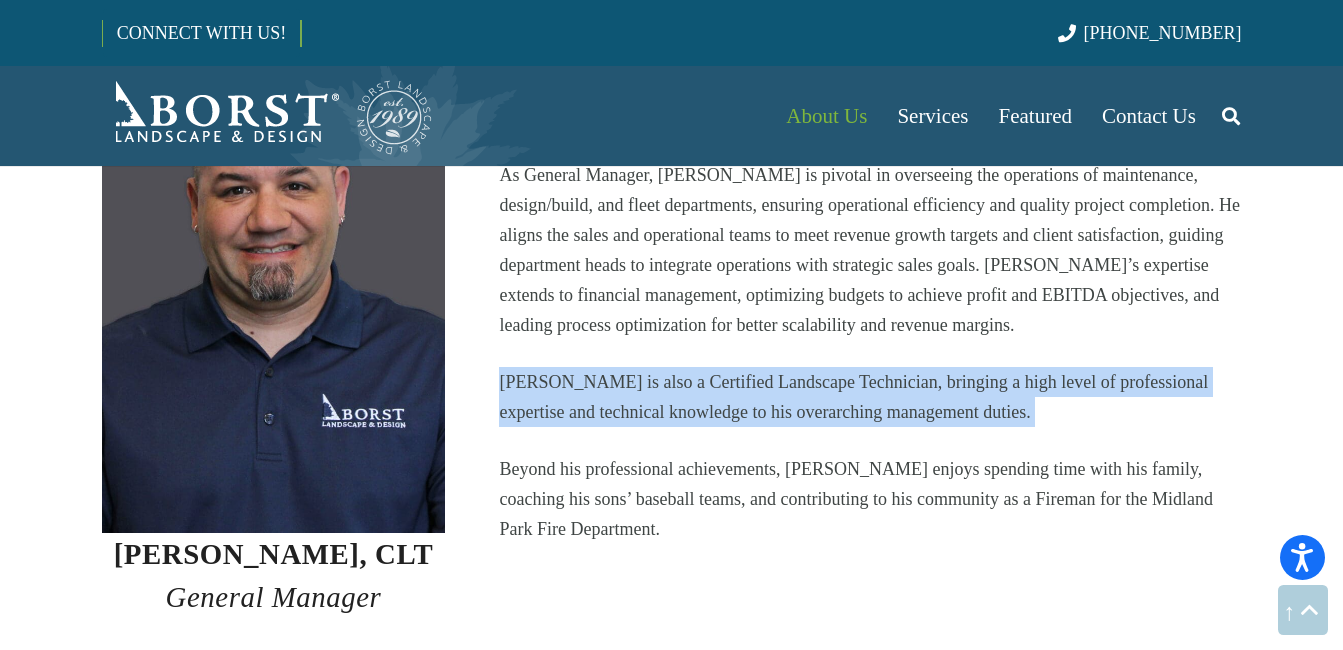 click on "[PERSON_NAME] is also a Certified Landscape Technician, bringing a high level of professional expertise and technical knowledge to his overarching management duties." at bounding box center [870, 397] 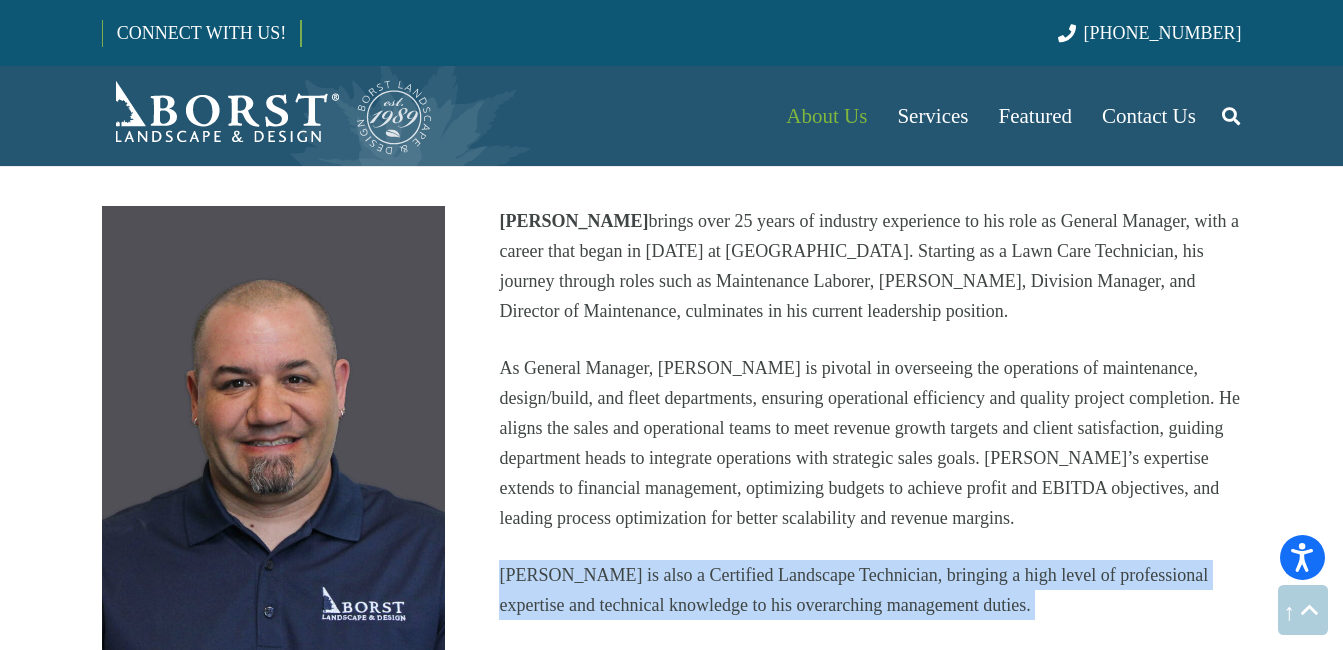 scroll, scrollTop: 2800, scrollLeft: 0, axis: vertical 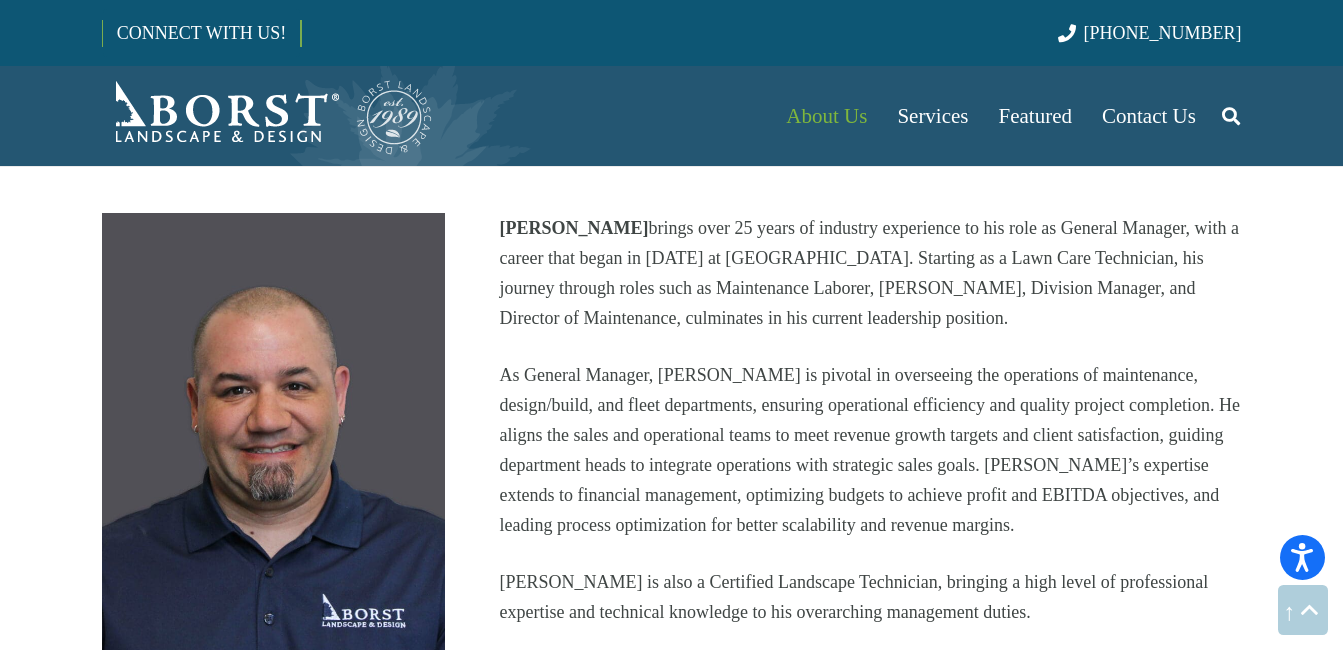 click on "As General Manager, [PERSON_NAME] is pivotal in overseeing the operations of maintenance, design/build, and fleet departments, ensuring operational efficiency and quality project completion. He aligns the sales and operational teams to meet revenue growth targets and client satisfaction, guiding department heads to integrate operations with strategic sales goals. [PERSON_NAME]’s expertise extends to financial management, optimizing budgets to achieve profit and EBITDA objectives, and leading process optimization for better scalability and revenue margins." at bounding box center [870, 450] 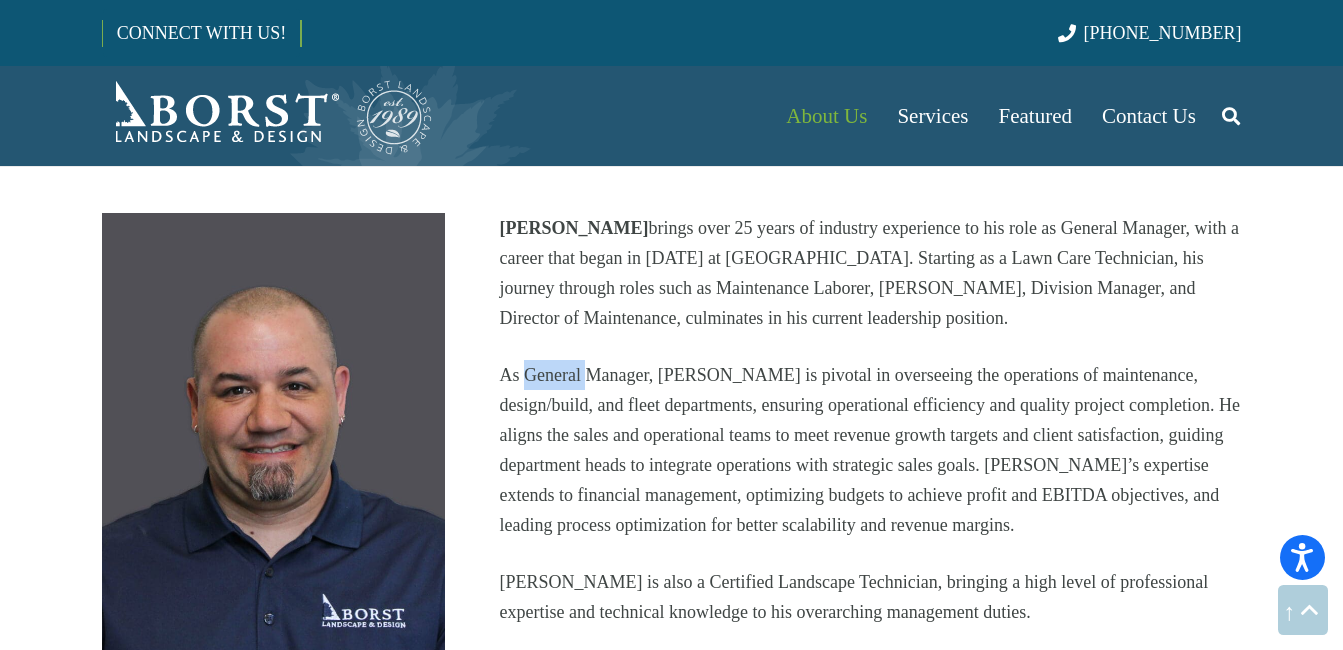 click on "As General Manager, [PERSON_NAME] is pivotal in overseeing the operations of maintenance, design/build, and fleet departments, ensuring operational efficiency and quality project completion. He aligns the sales and operational teams to meet revenue growth targets and client satisfaction, guiding department heads to integrate operations with strategic sales goals. [PERSON_NAME]’s expertise extends to financial management, optimizing budgets to achieve profit and EBITDA objectives, and leading process optimization for better scalability and revenue margins." at bounding box center (870, 450) 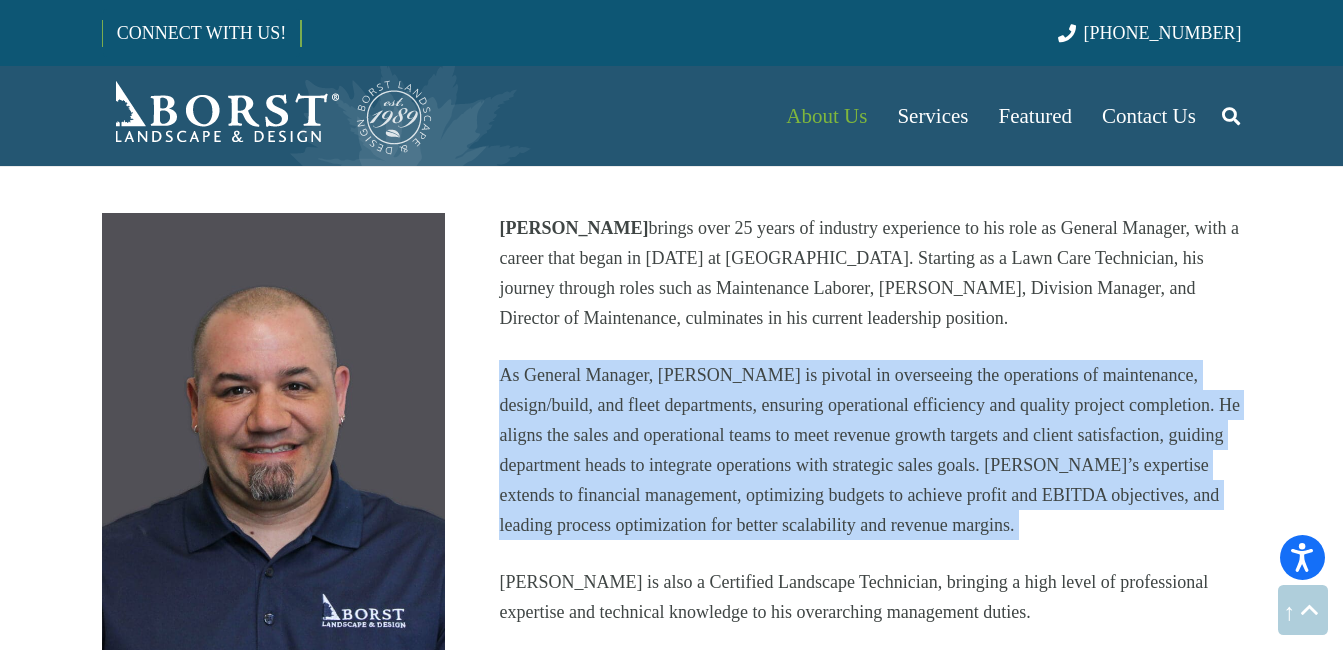 click on "As General Manager, [PERSON_NAME] is pivotal in overseeing the operations of maintenance, design/build, and fleet departments, ensuring operational efficiency and quality project completion. He aligns the sales and operational teams to meet revenue growth targets and client satisfaction, guiding department heads to integrate operations with strategic sales goals. [PERSON_NAME]’s expertise extends to financial management, optimizing budgets to achieve profit and EBITDA objectives, and leading process optimization for better scalability and revenue margins." at bounding box center [870, 450] 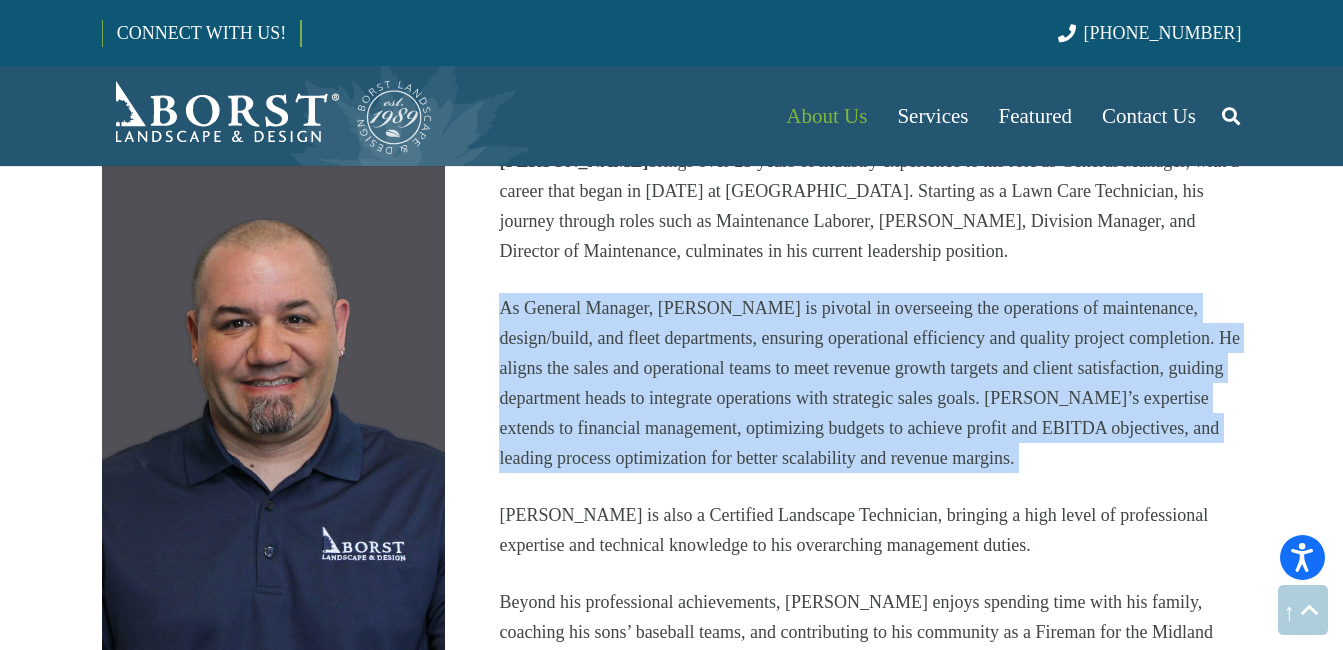 scroll, scrollTop: 2900, scrollLeft: 0, axis: vertical 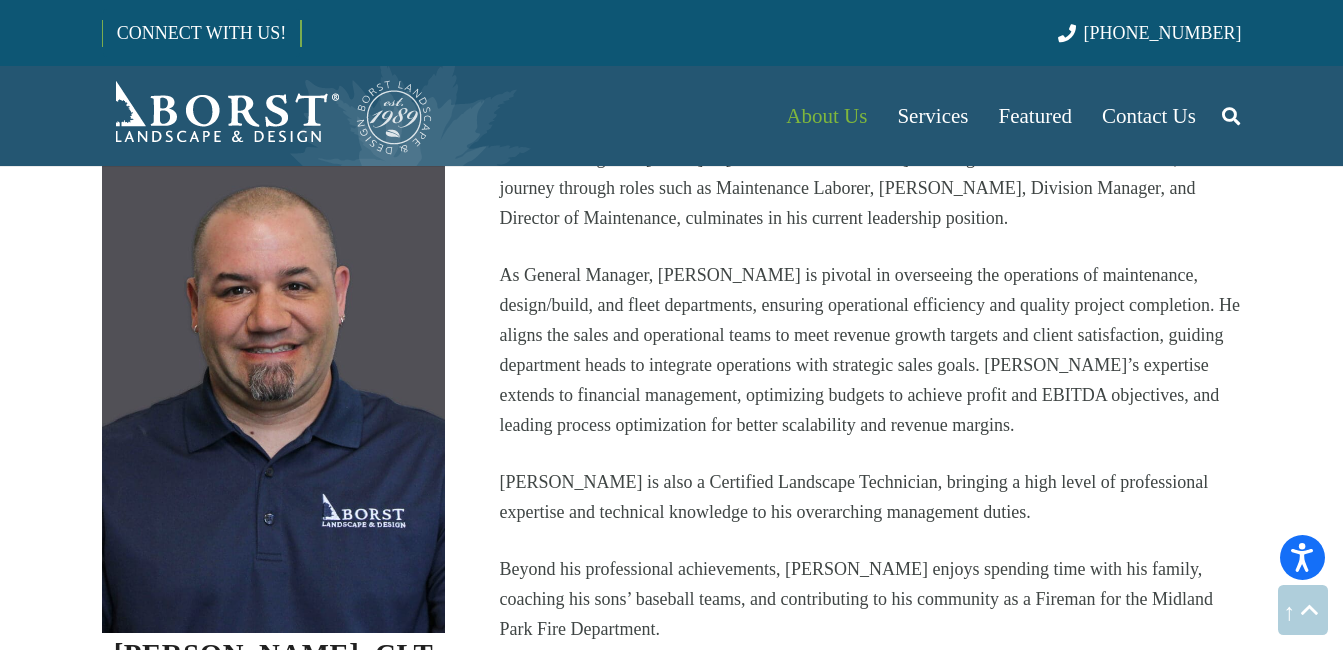 click on "[PERSON_NAME] is also a Certified Landscape Technician, bringing a high level of professional expertise and technical knowledge to his overarching management duties." at bounding box center [870, 497] 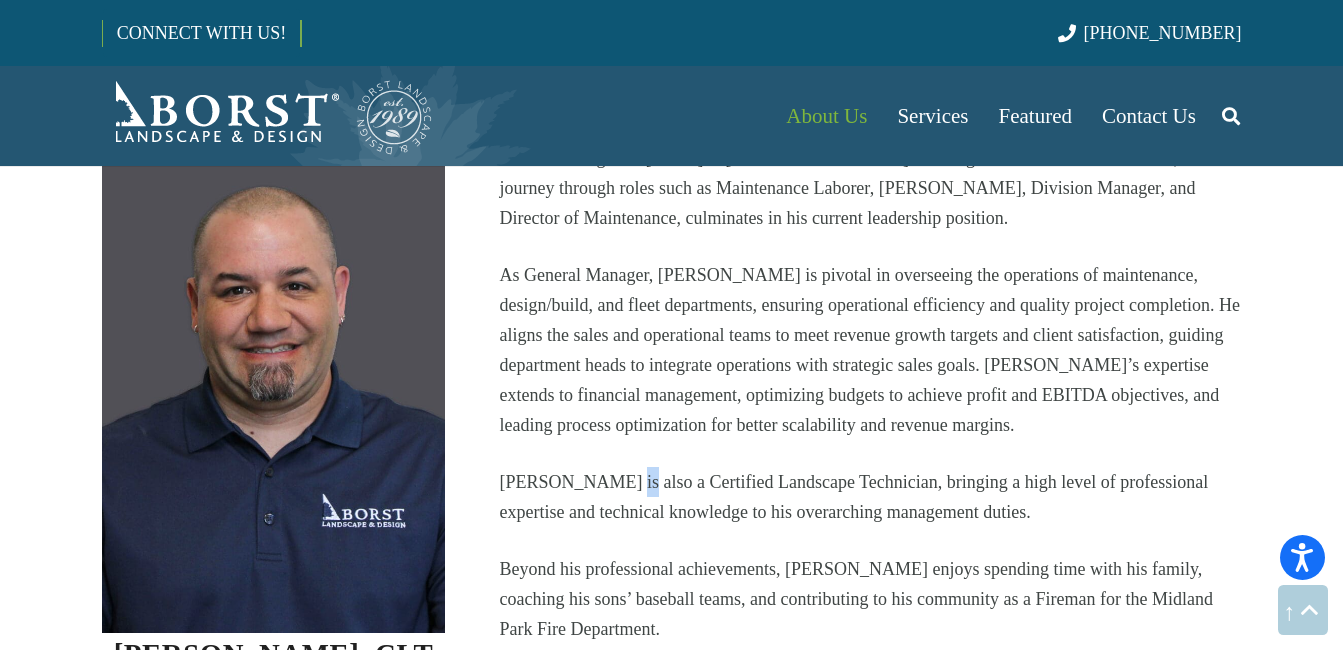 click on "[PERSON_NAME] is also a Certified Landscape Technician, bringing a high level of professional expertise and technical knowledge to his overarching management duties." at bounding box center (870, 497) 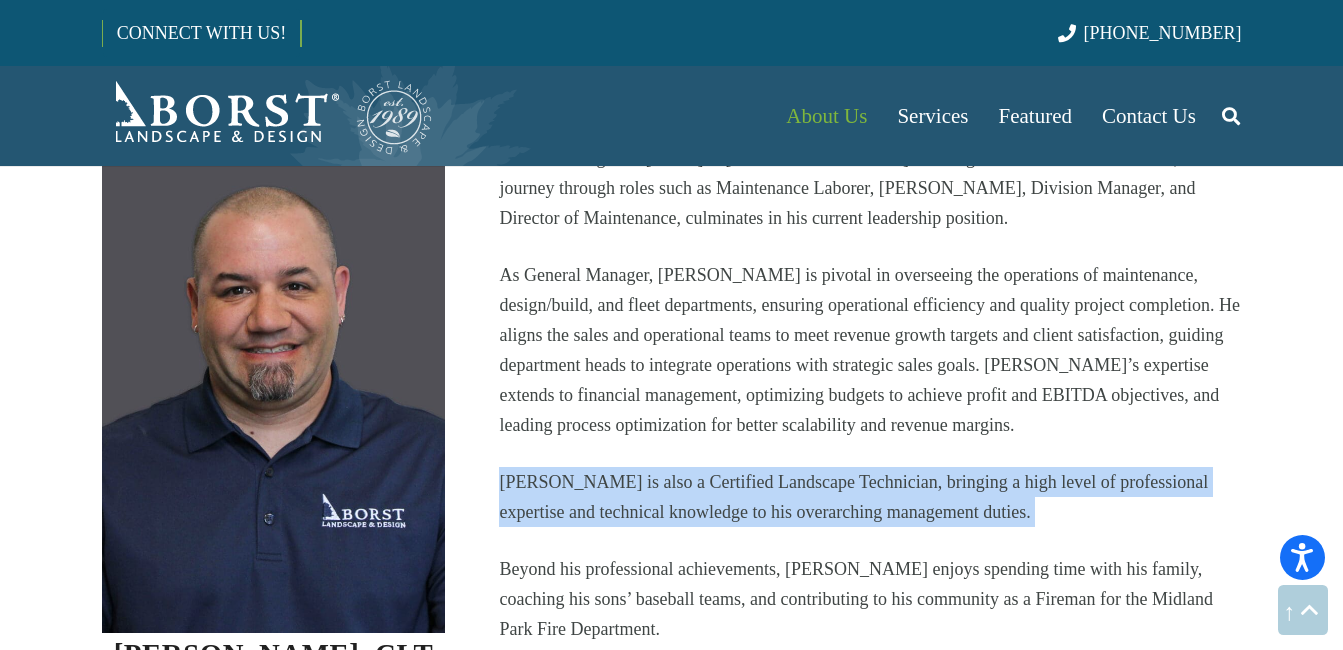 click on "[PERSON_NAME] is also a Certified Landscape Technician, bringing a high level of professional expertise and technical knowledge to his overarching management duties." at bounding box center (870, 497) 